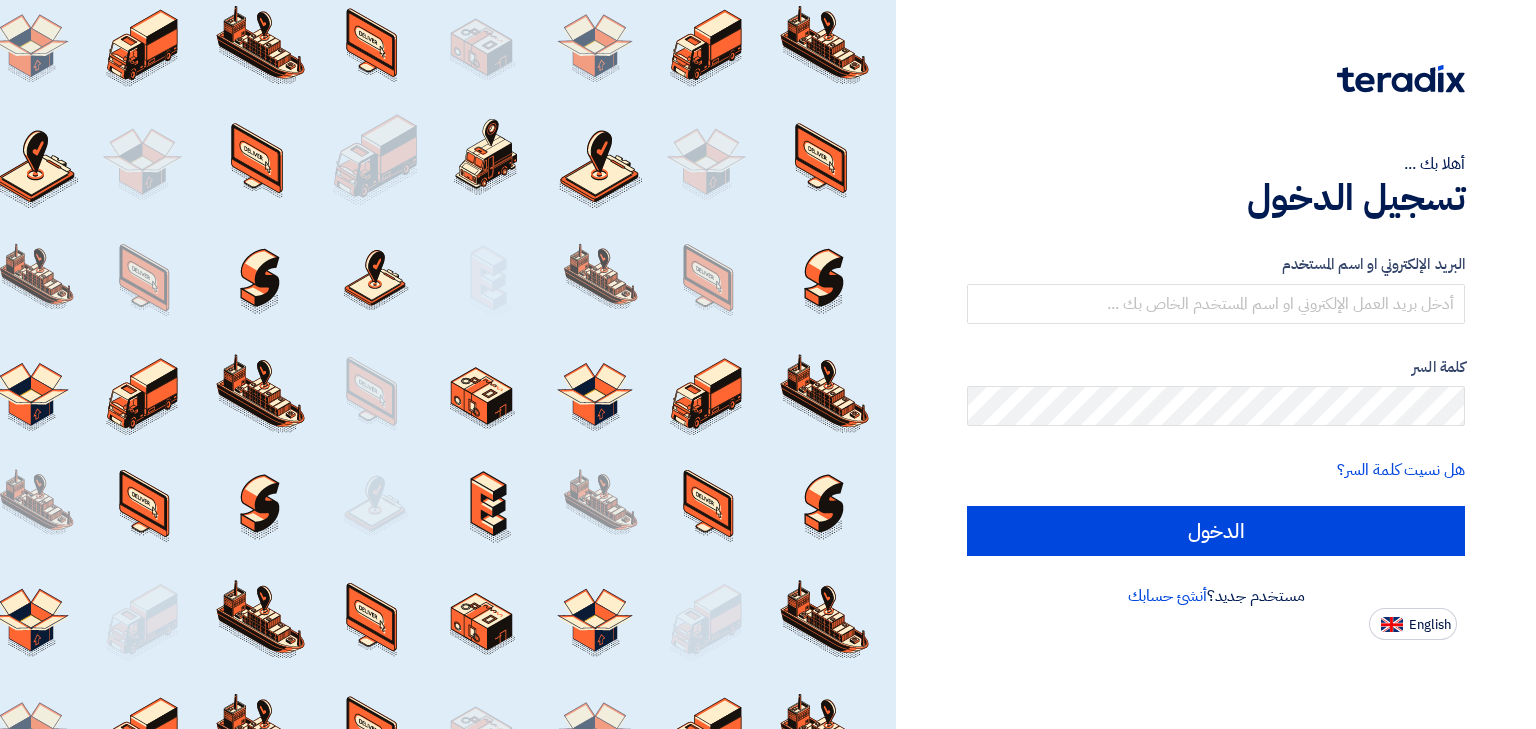 scroll, scrollTop: 0, scrollLeft: 0, axis: both 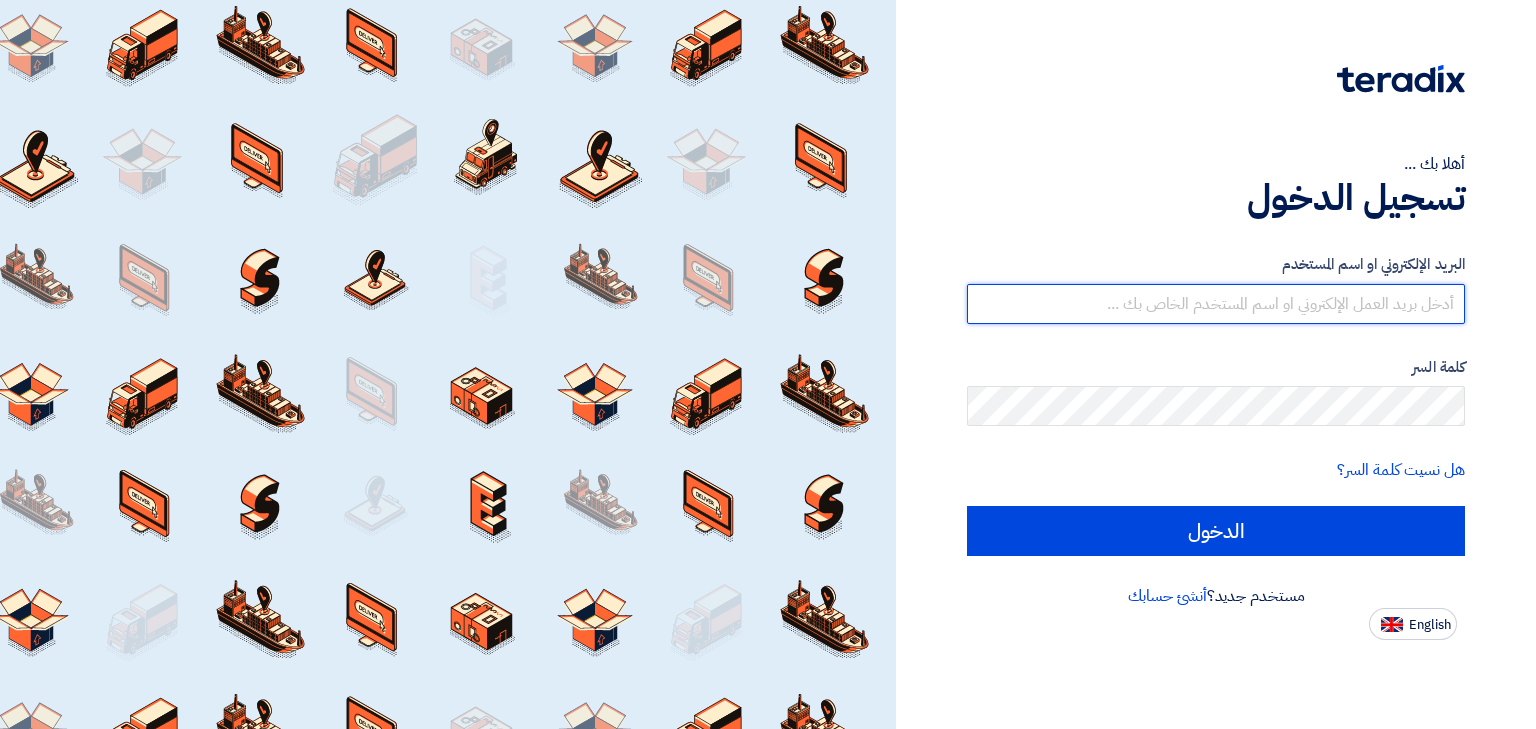type on "said.mahmoud316@gmail.com" 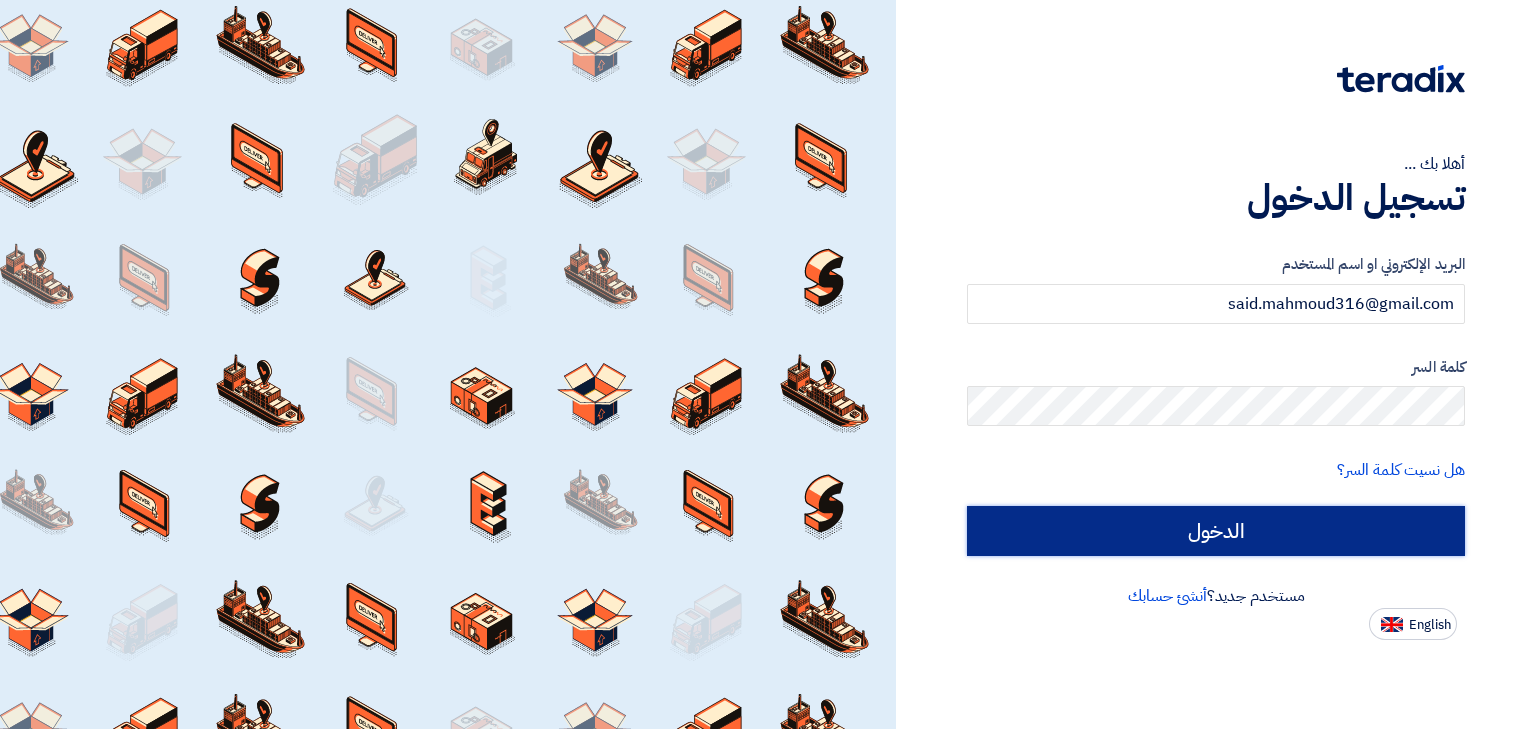 click on "الدخول" 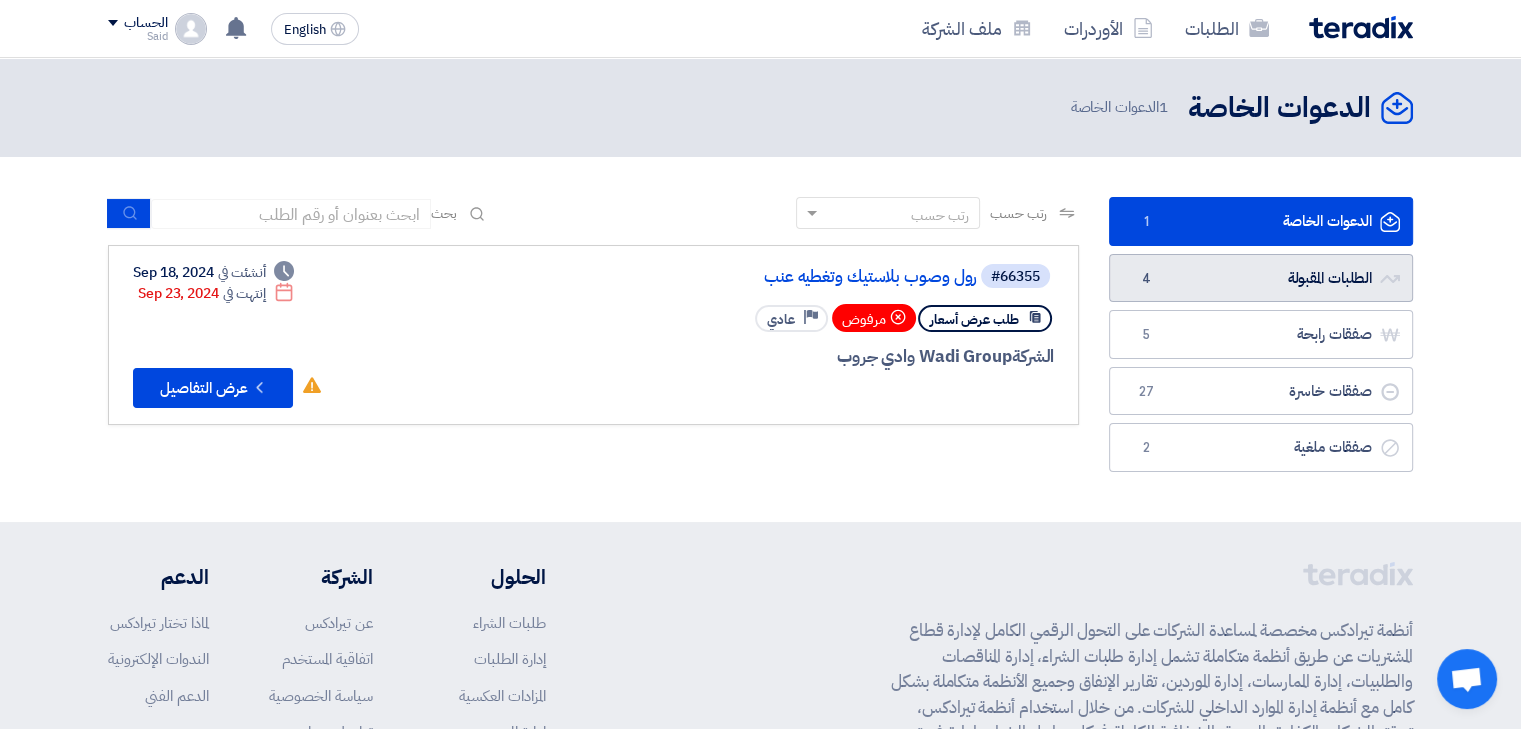 click on "الطلبات المقبولة
الطلبات المقبولة
4" 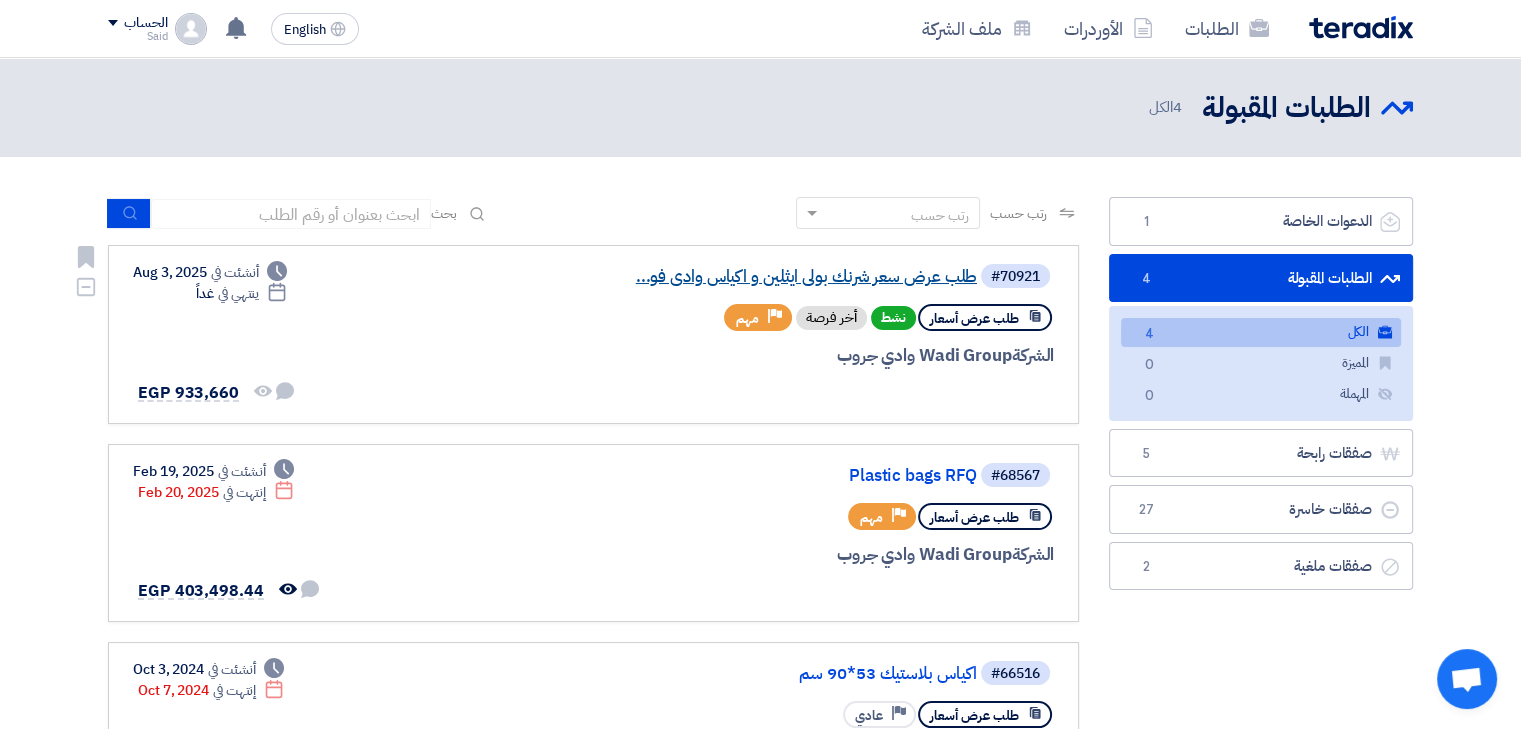 click on "طلب عرض سعر شرنك بولى ايثلين و اكياس  وادى فو..." 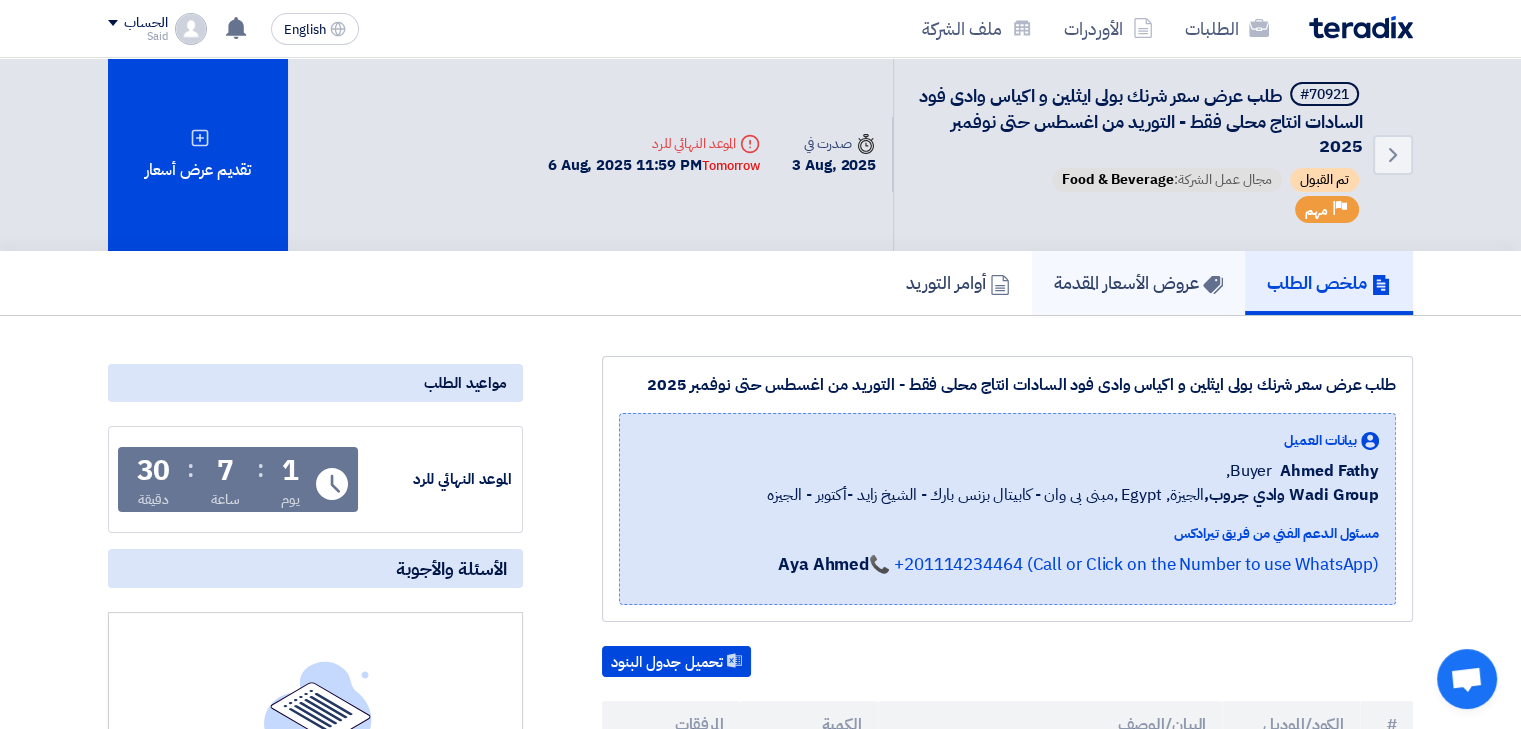 click on "عروض الأسعار المقدمة" 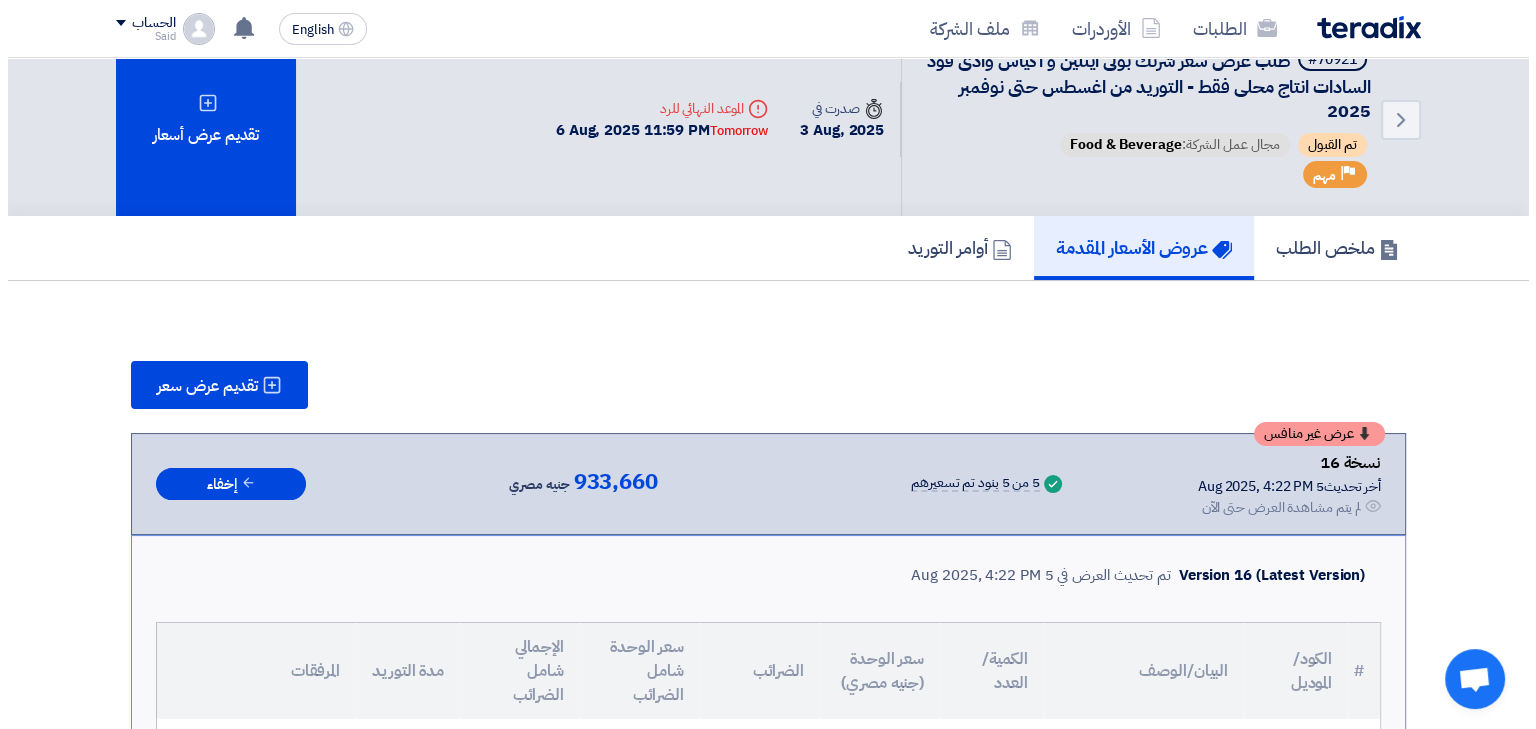 scroll, scrollTop: 32, scrollLeft: 0, axis: vertical 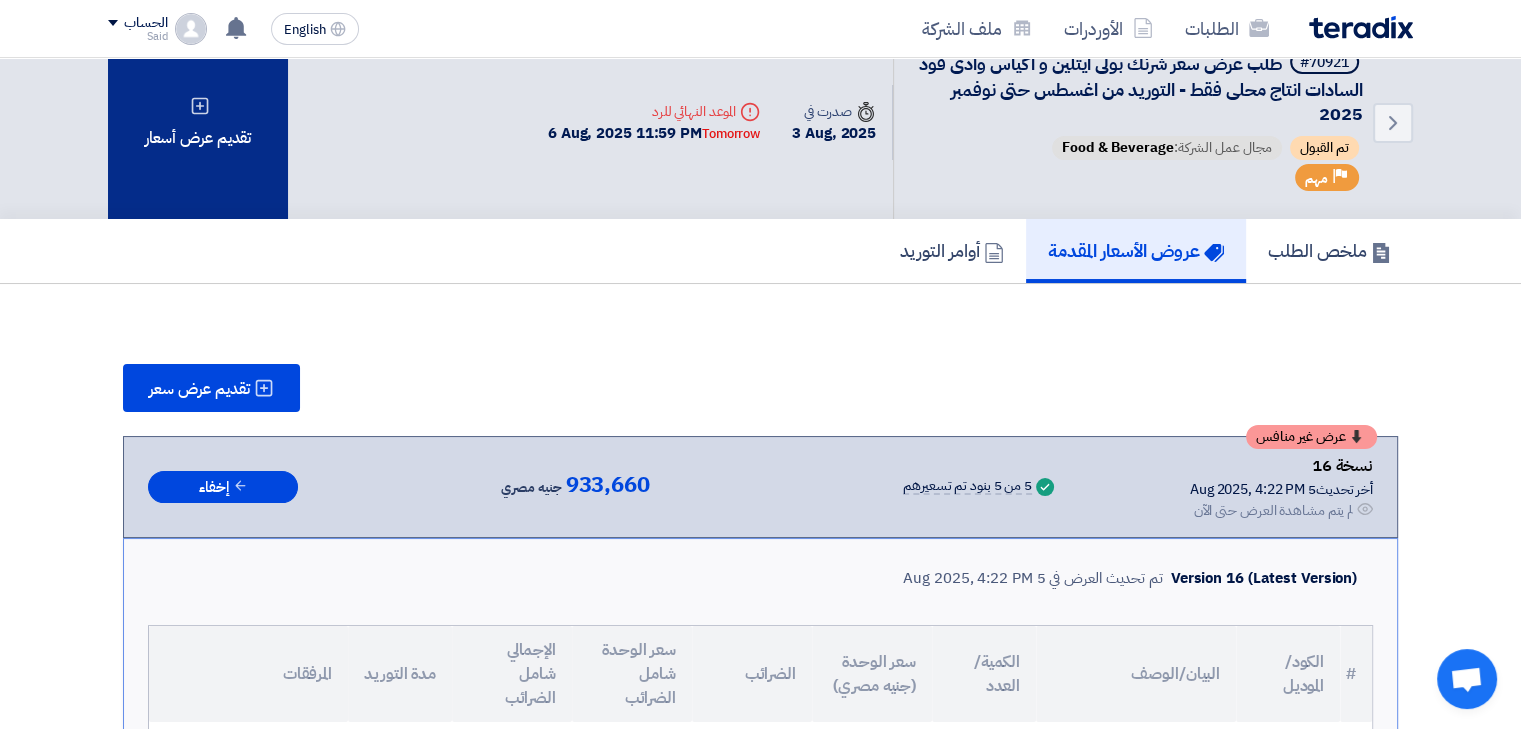 click on "تقديم عرض أسعار" 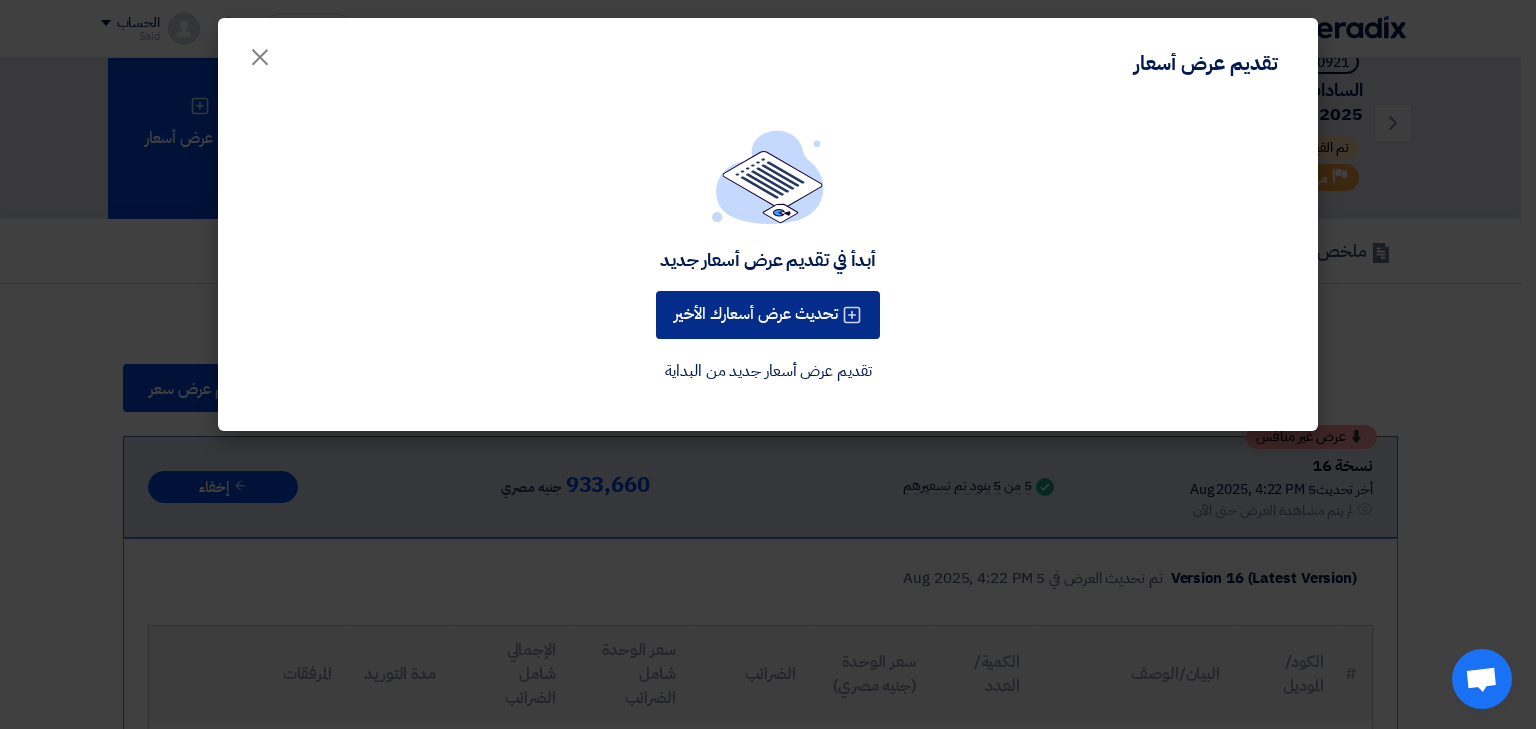 click on "تحديث عرض أسعارك الأخير" 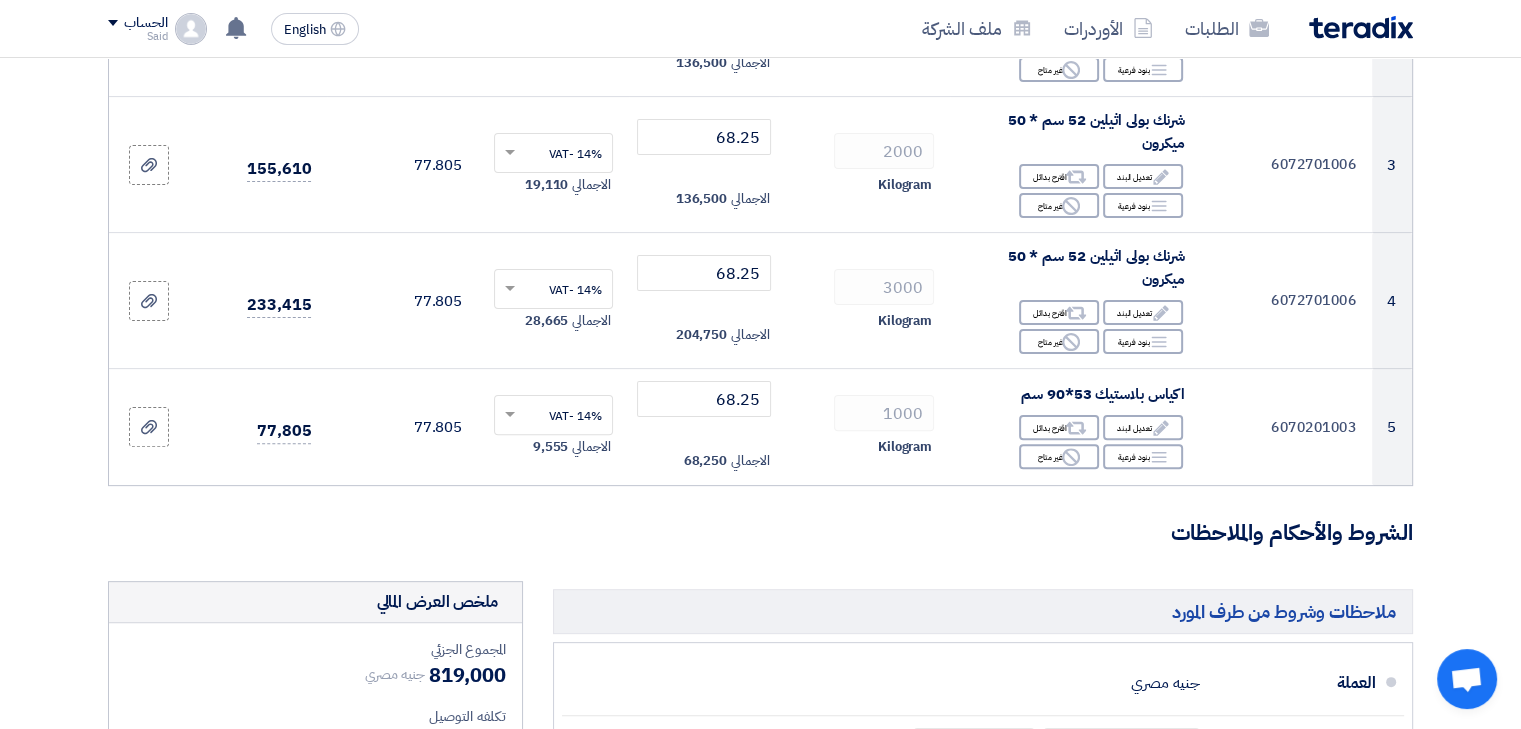 scroll, scrollTop: 534, scrollLeft: 0, axis: vertical 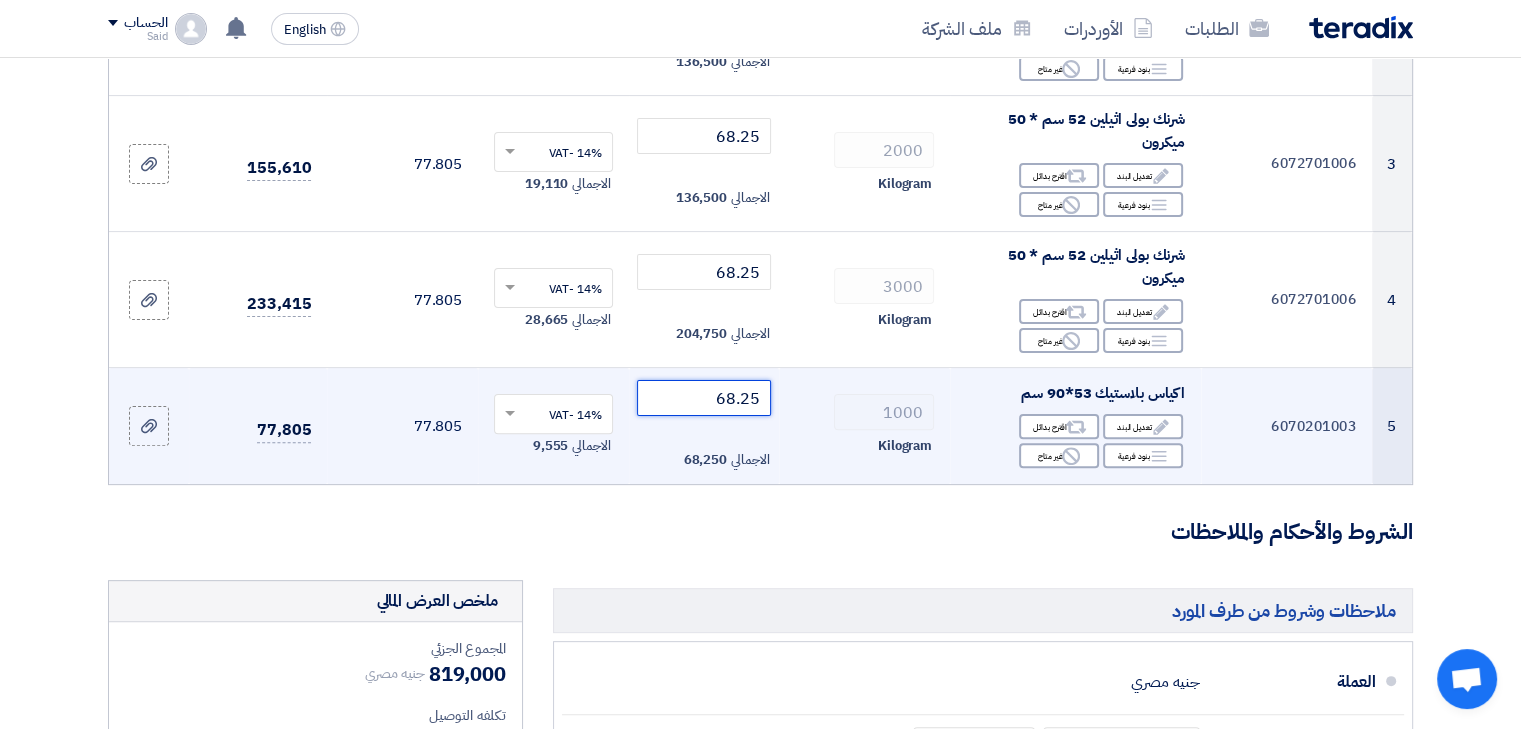 click on "68.25" 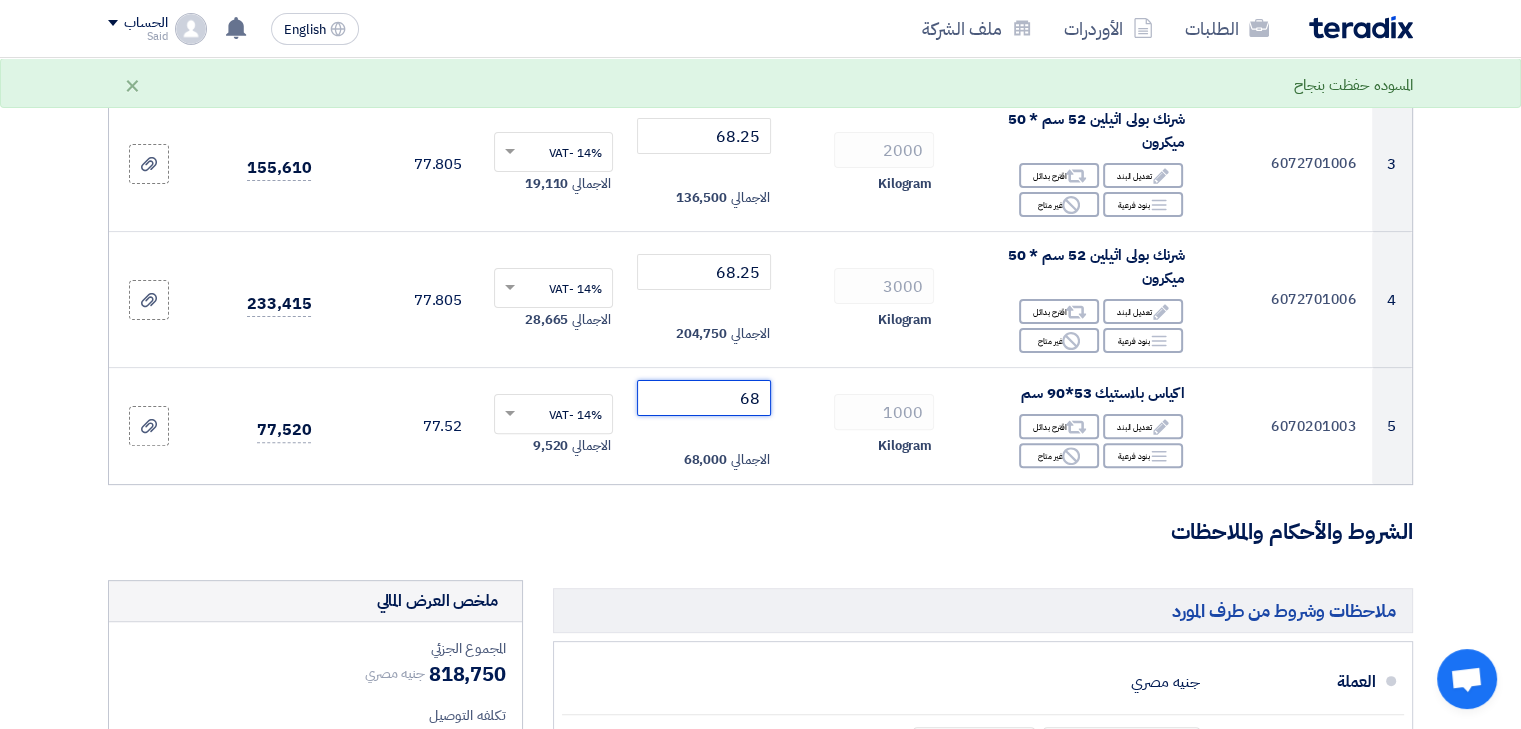 type on "68" 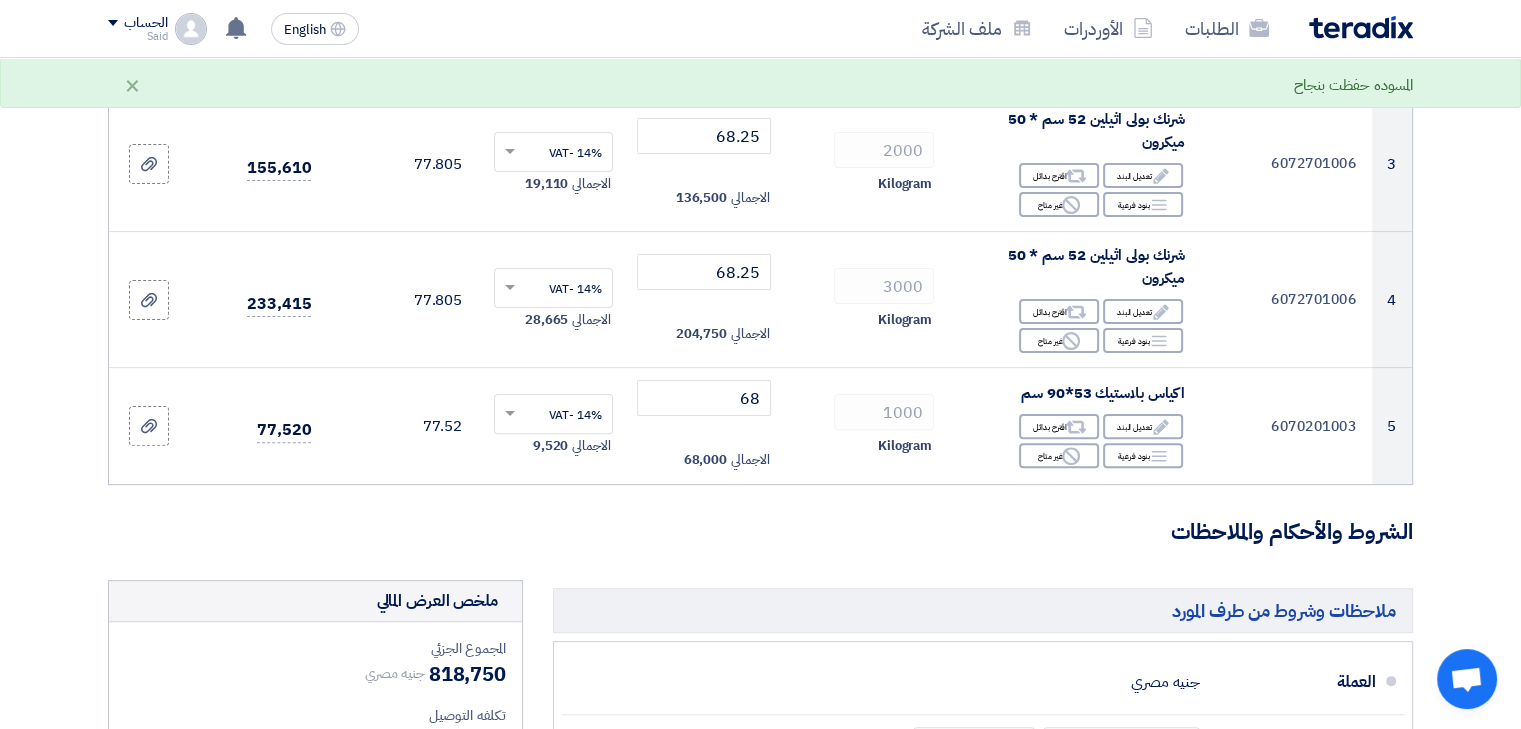 click on "تفاصيل الطلب
#
الكود/الموديل
البيان/الوصف
الكمية/العدد
سعر الوحدة (EGP)
الضرائب
+
'Select taxes...
سعر الوحدة شامل الضرائب
1 Edit Reject" 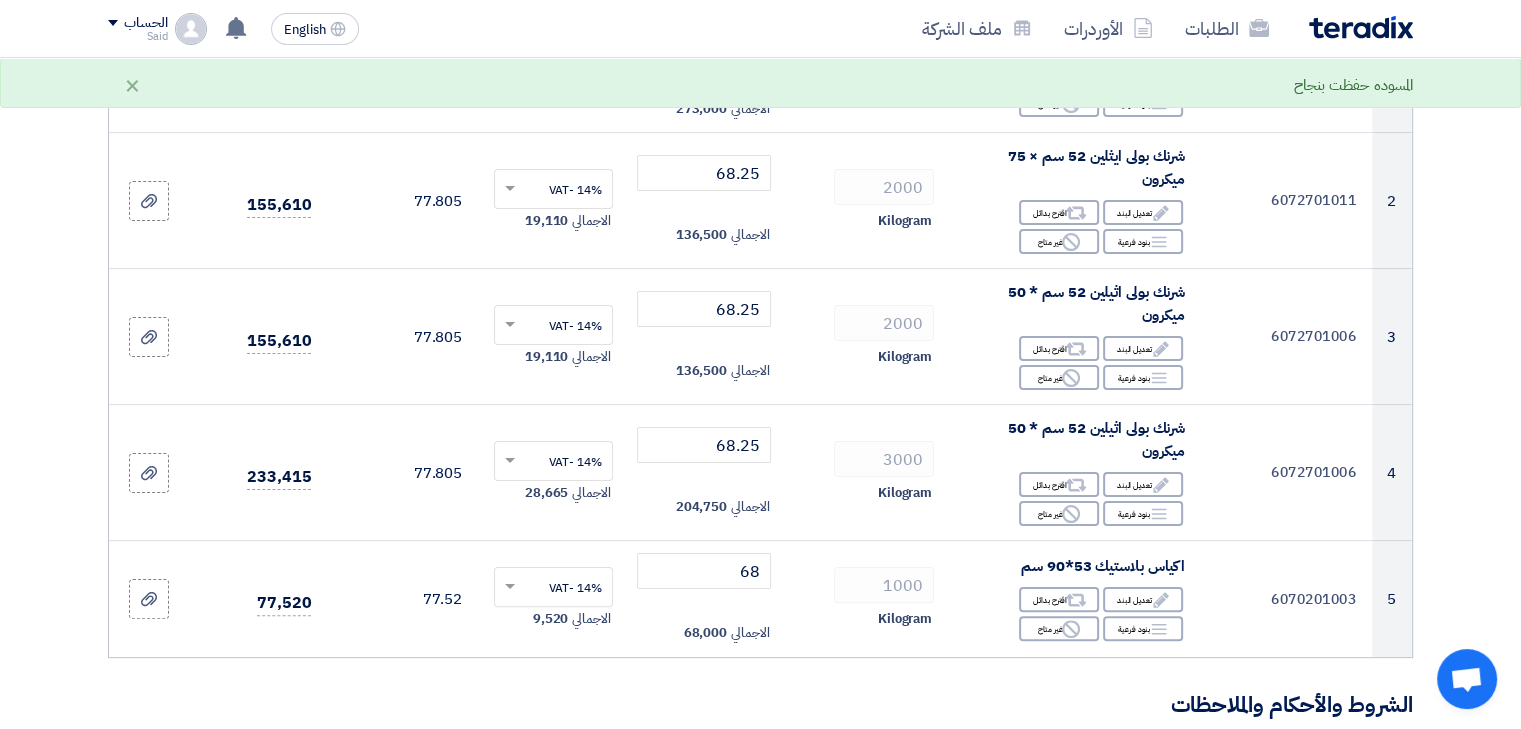 scroll, scrollTop: 357, scrollLeft: 0, axis: vertical 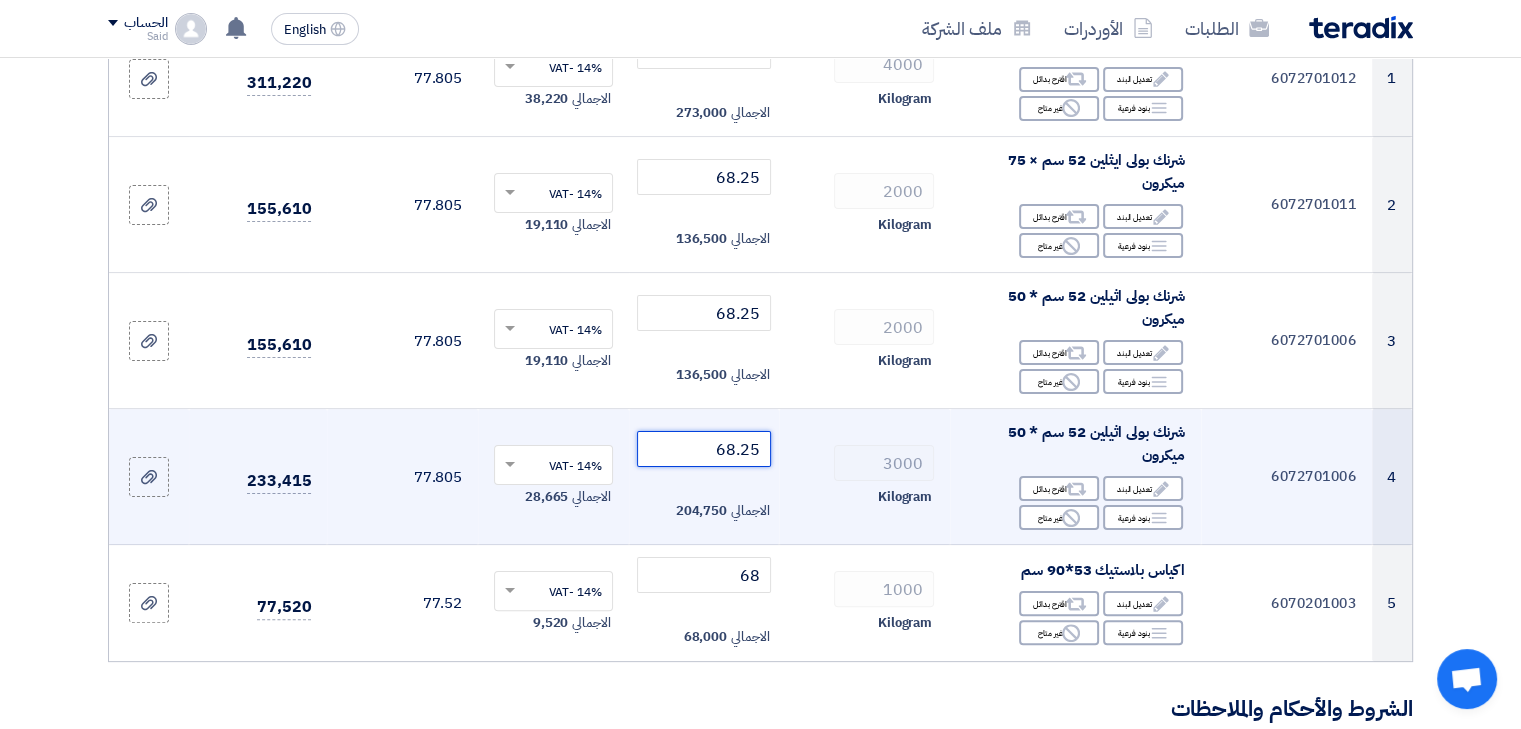 click on "68.25" 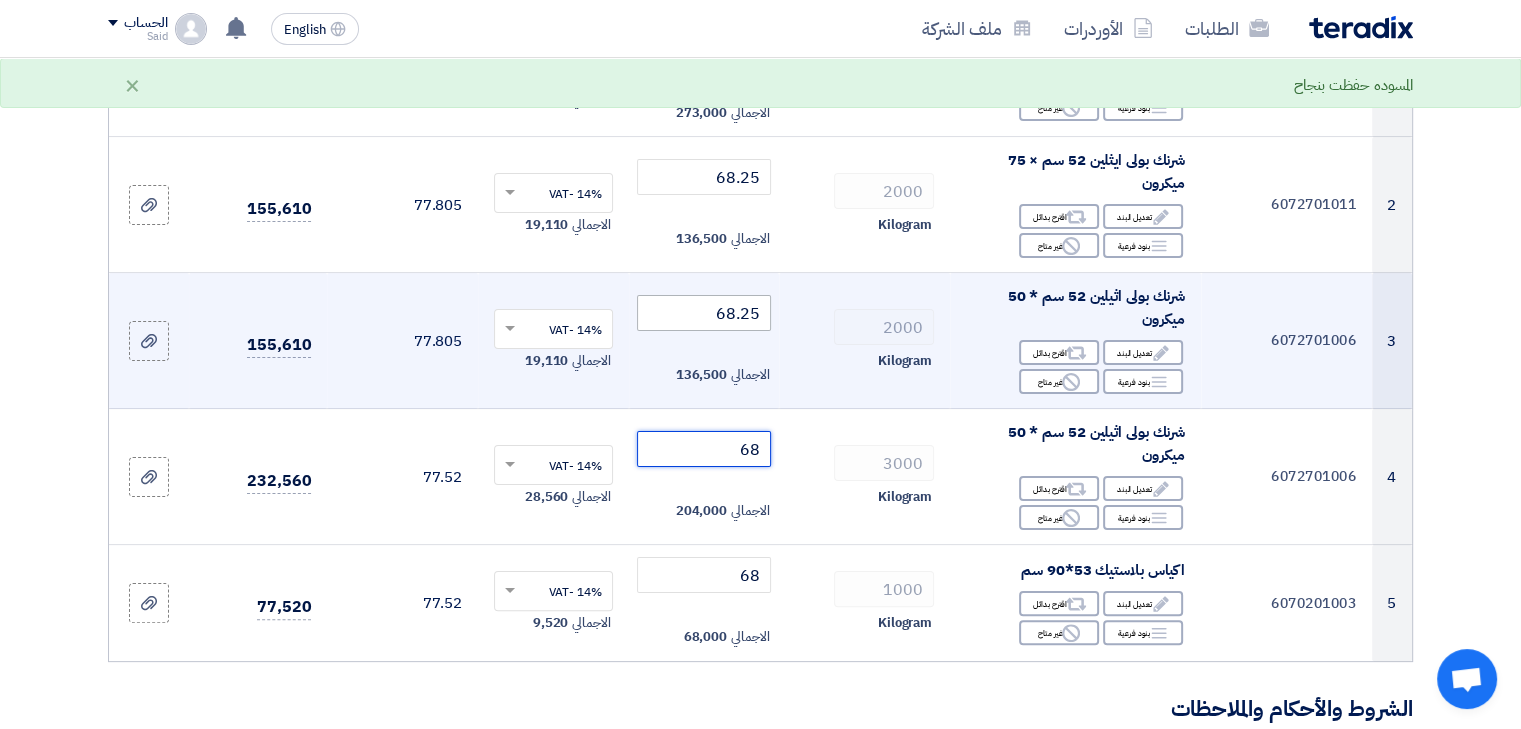 type on "68" 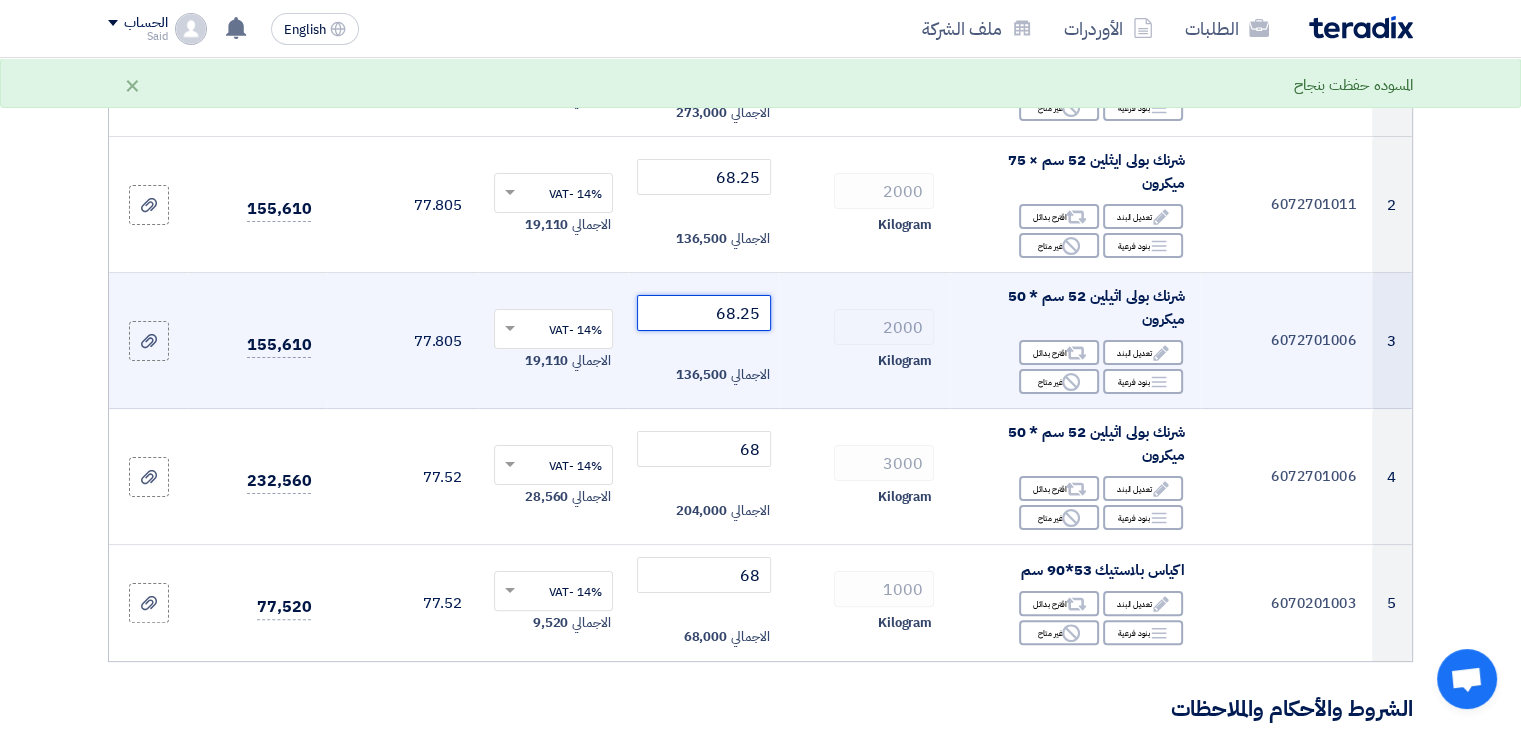 click on "68.25" 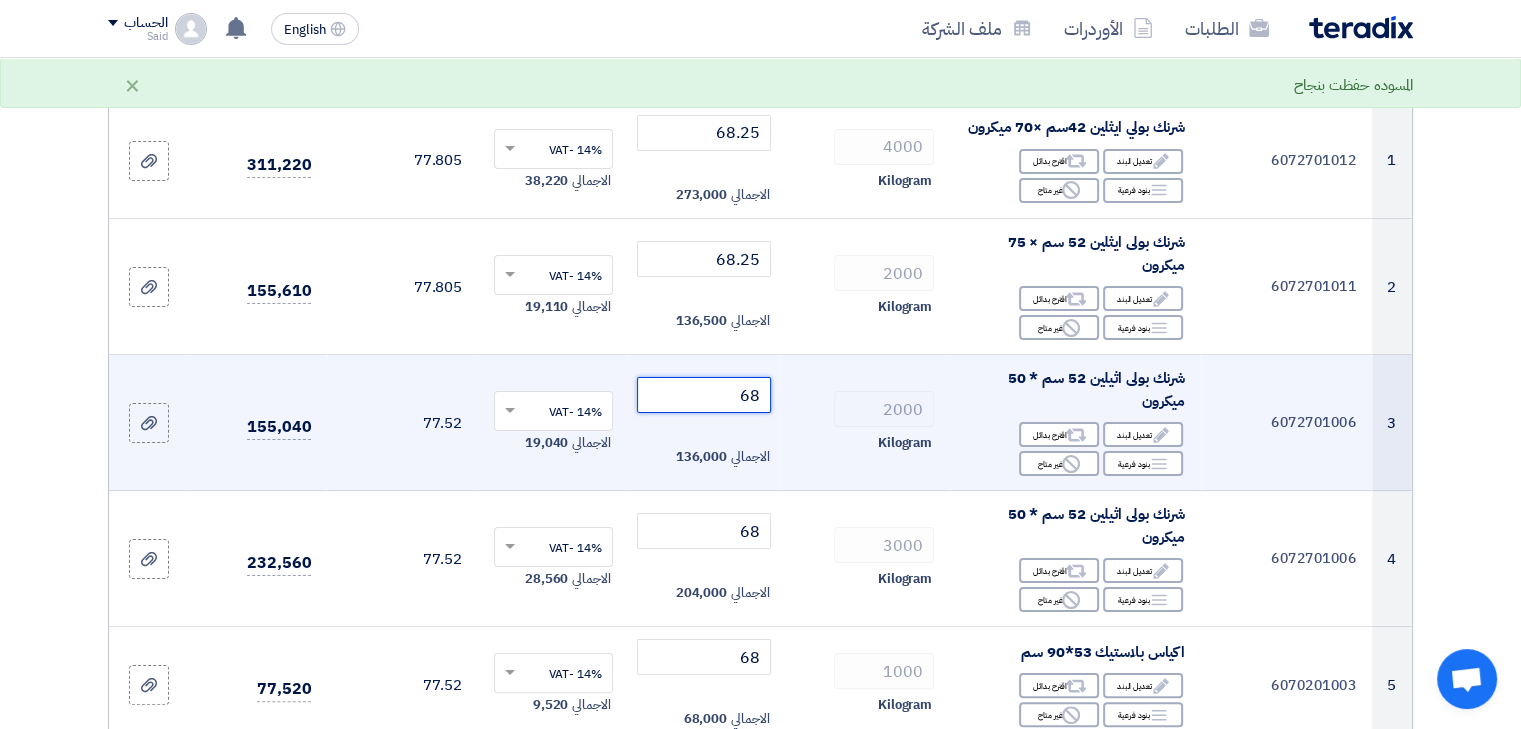 scroll, scrollTop: 242, scrollLeft: 0, axis: vertical 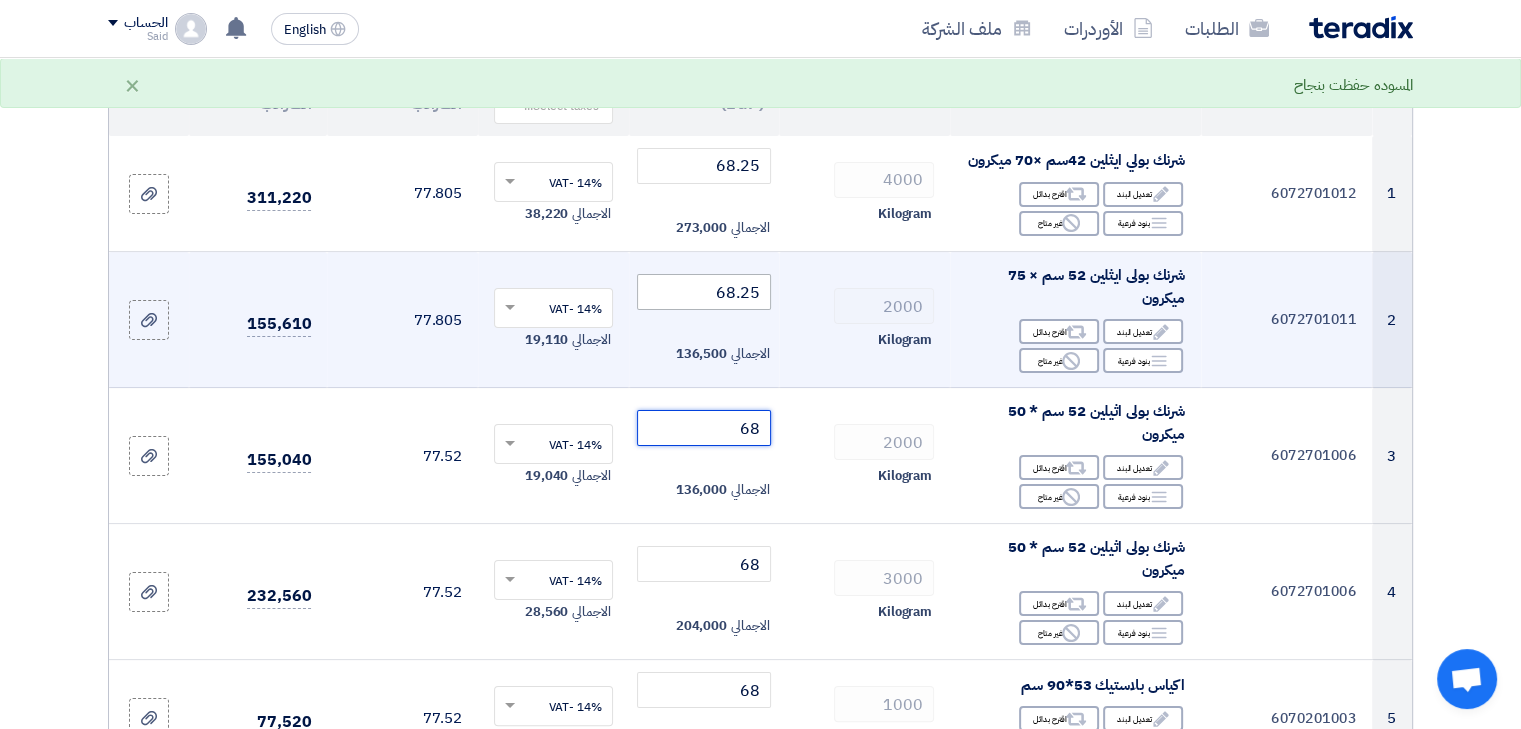 type on "68" 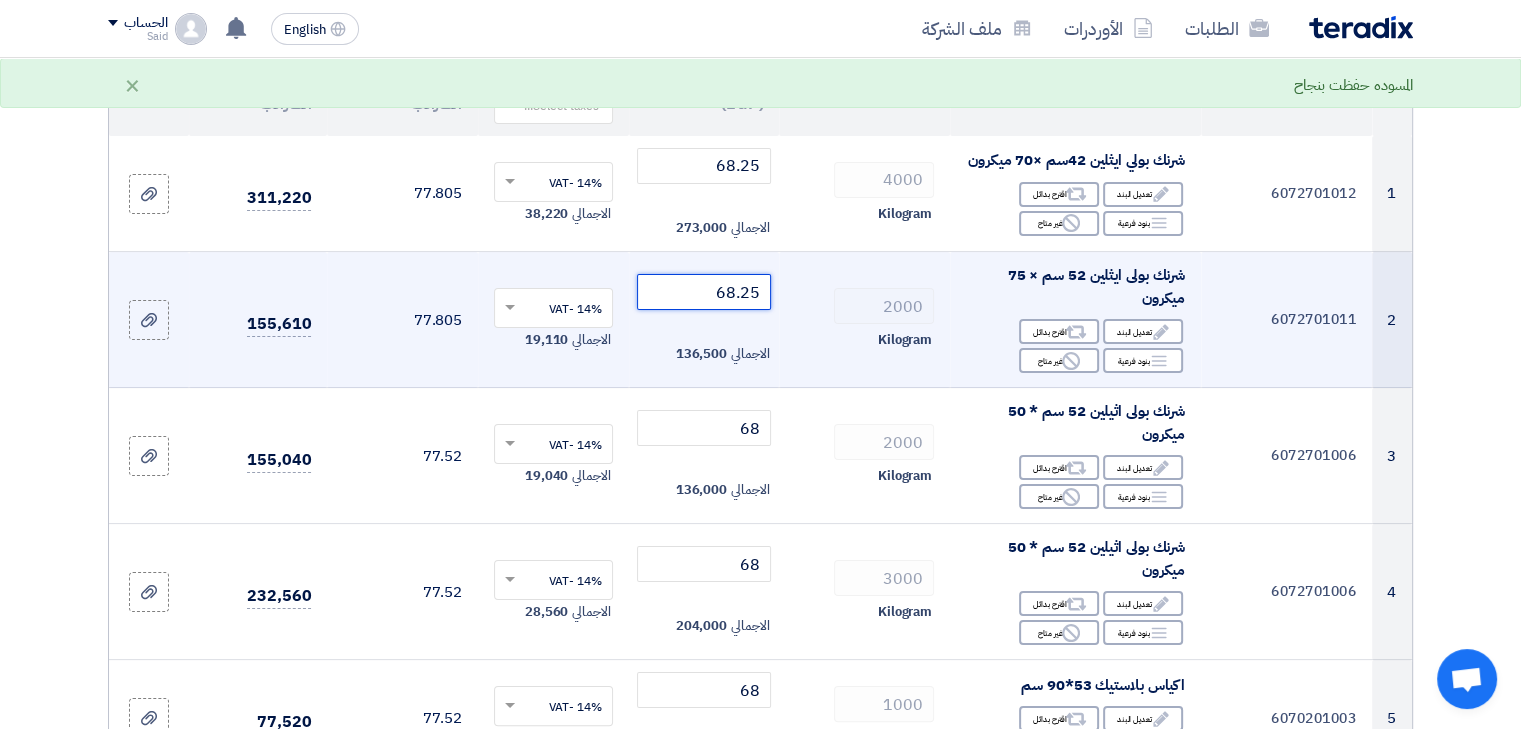 click on "68.25" 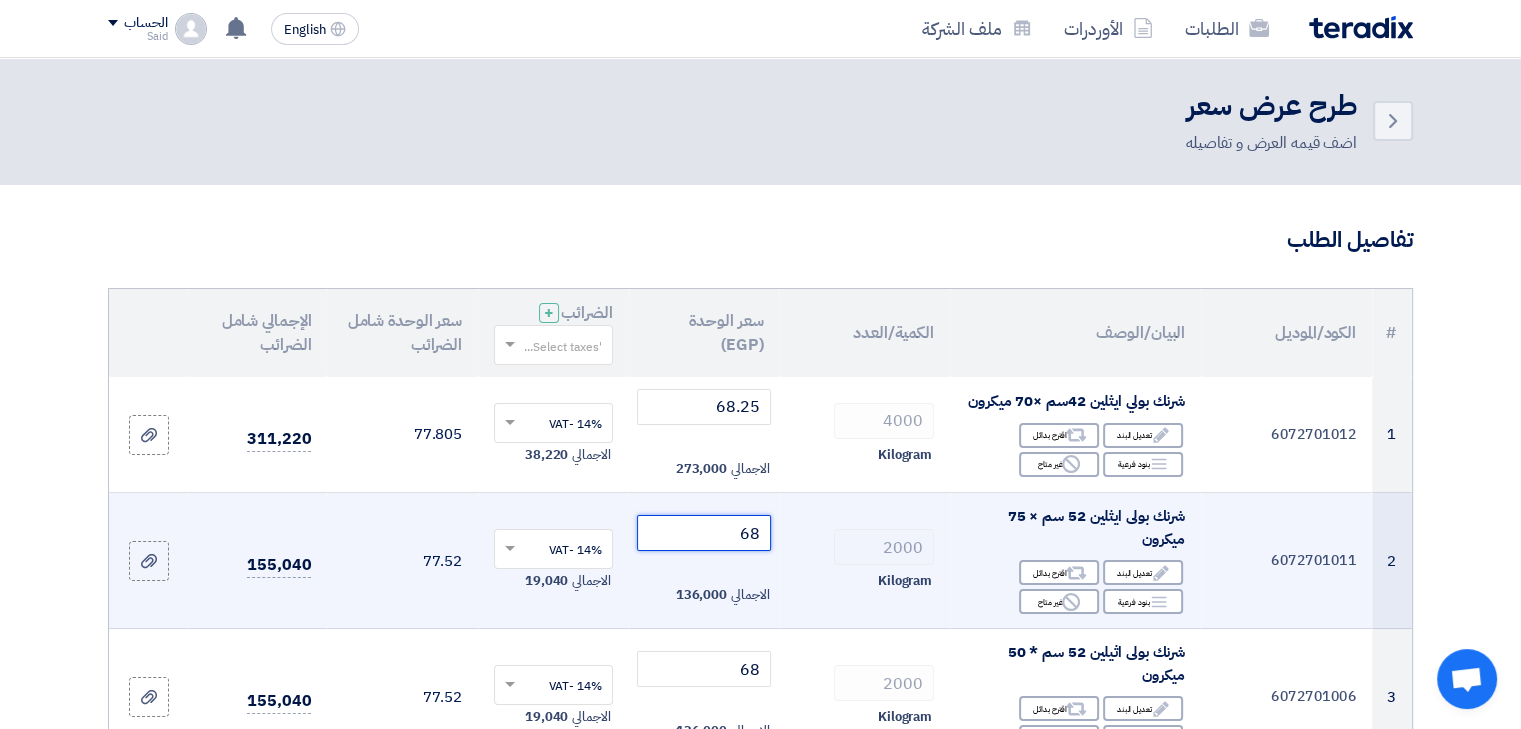 scroll, scrollTop: 0, scrollLeft: 0, axis: both 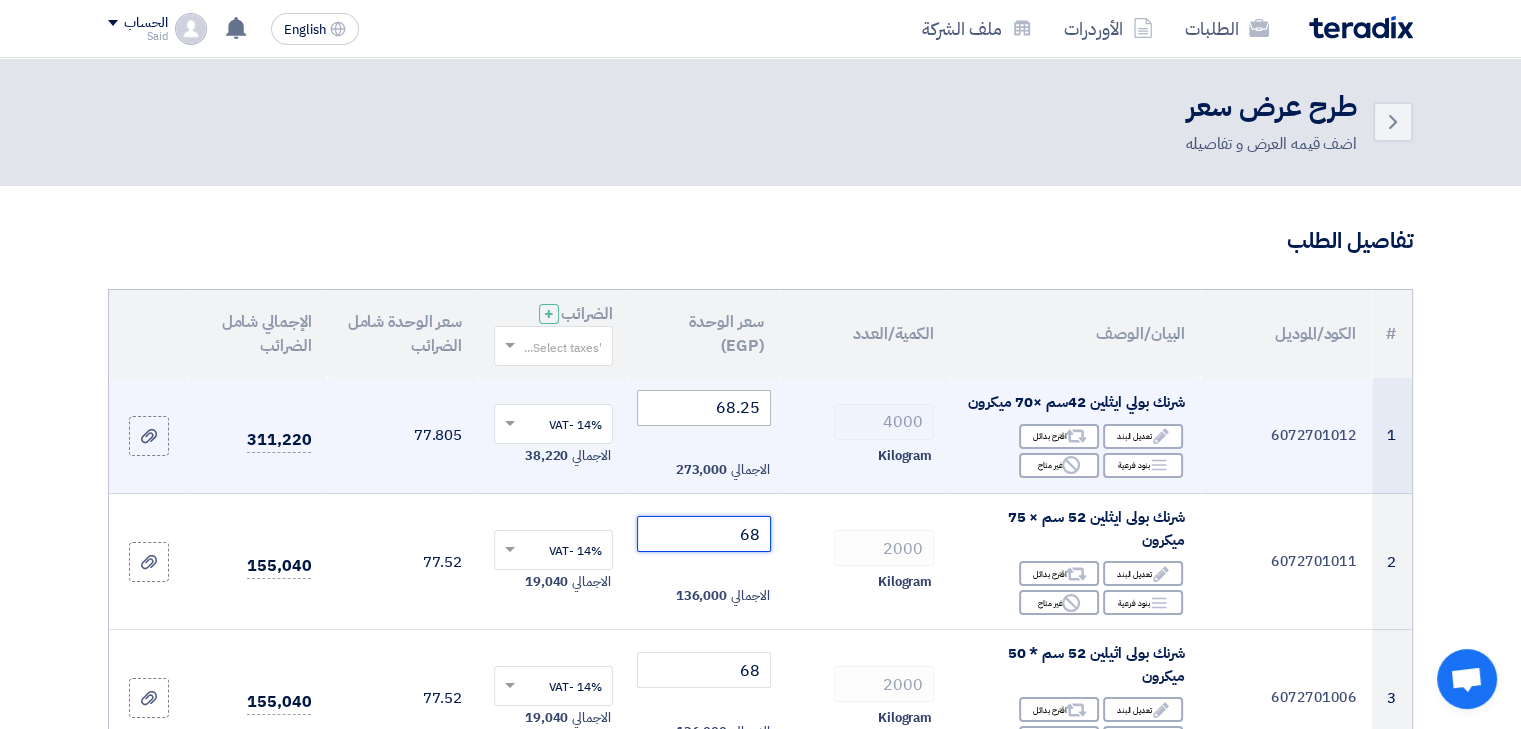 type on "68" 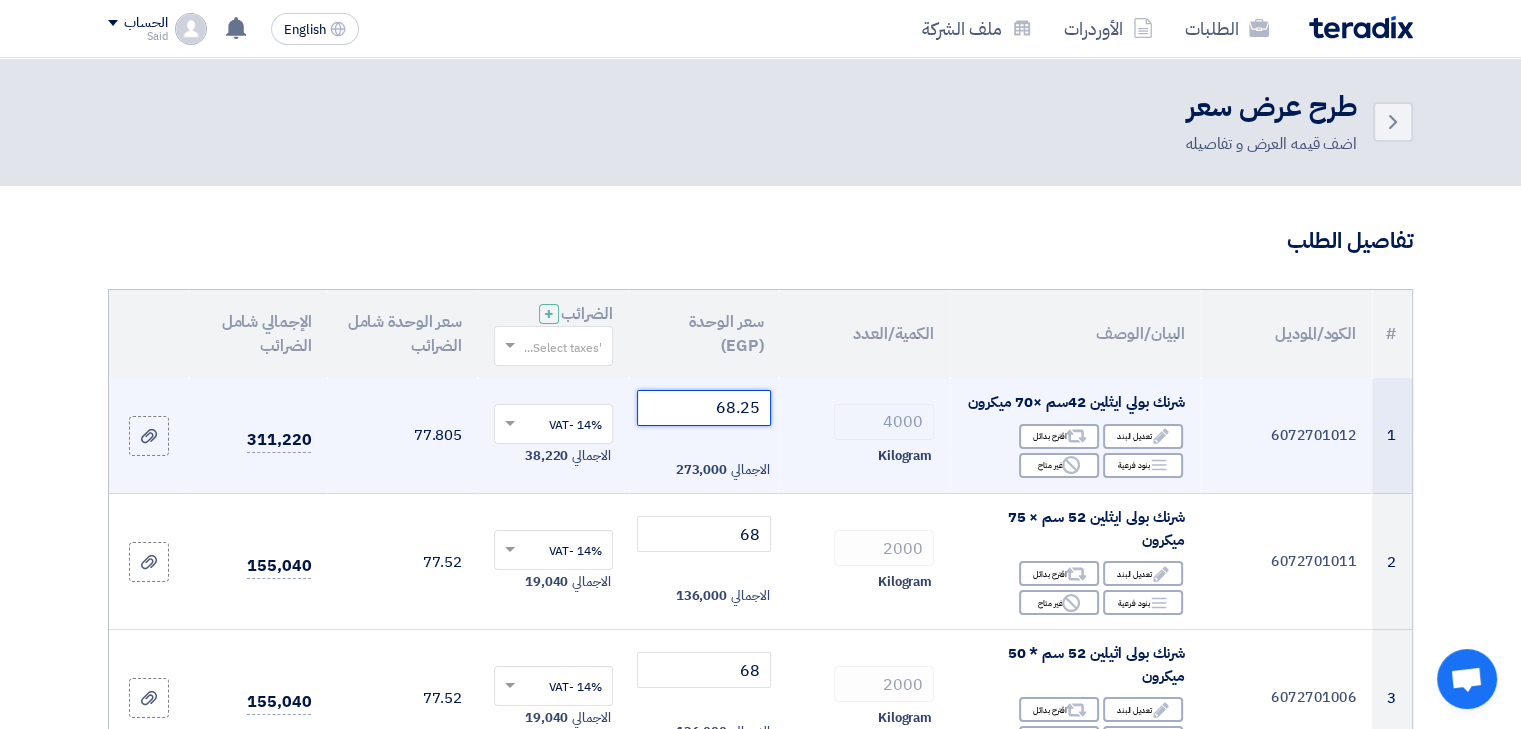 click on "68.25" 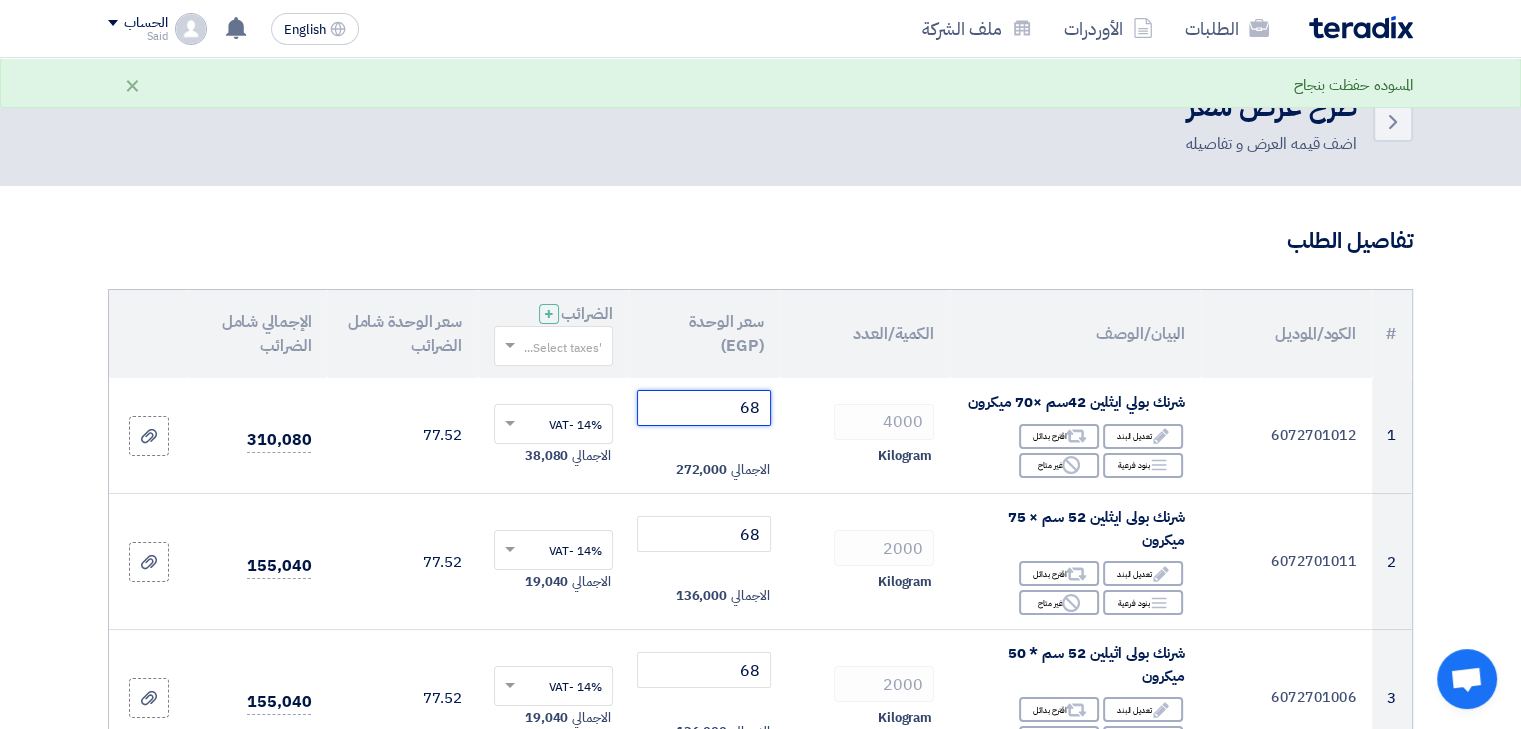 type on "68" 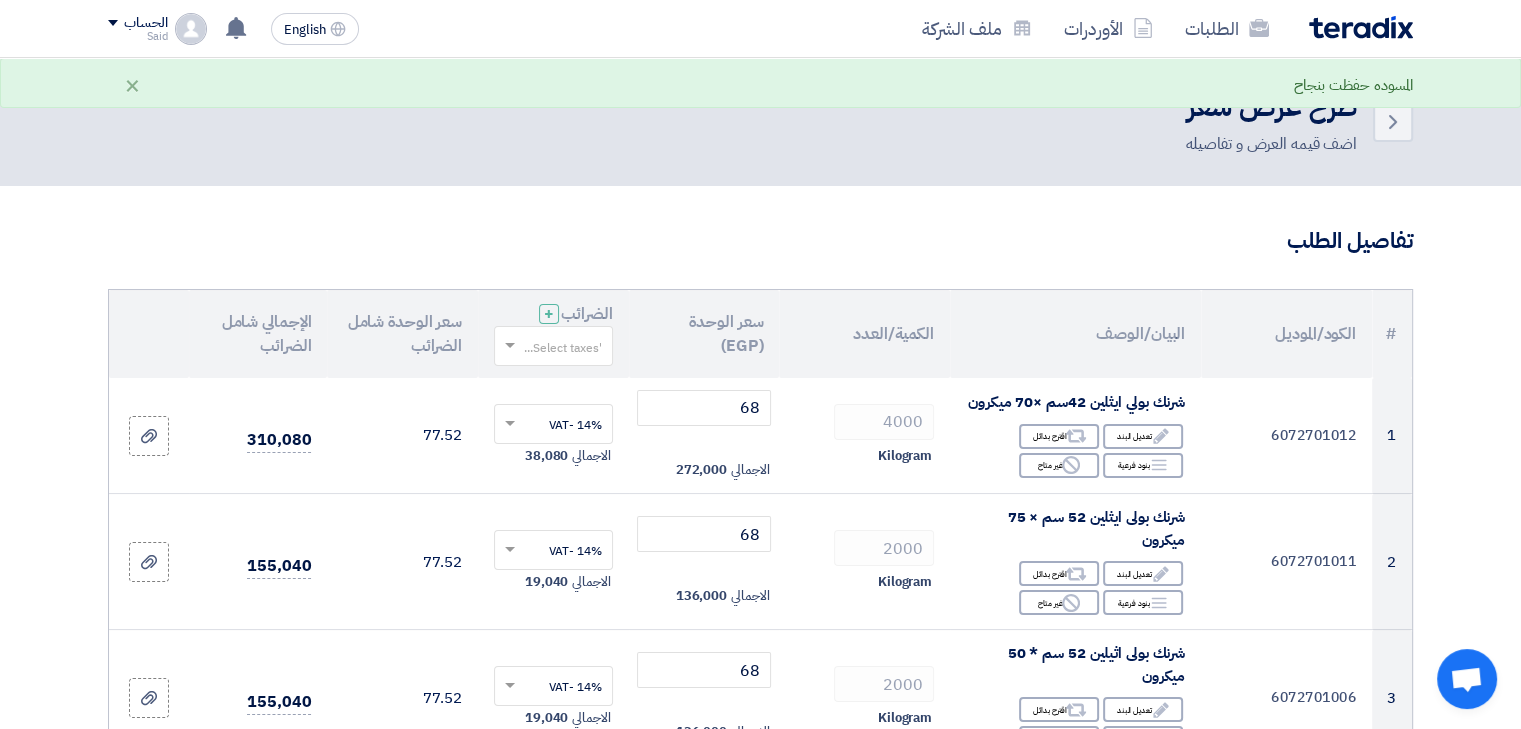 click on "الكمية/العدد" 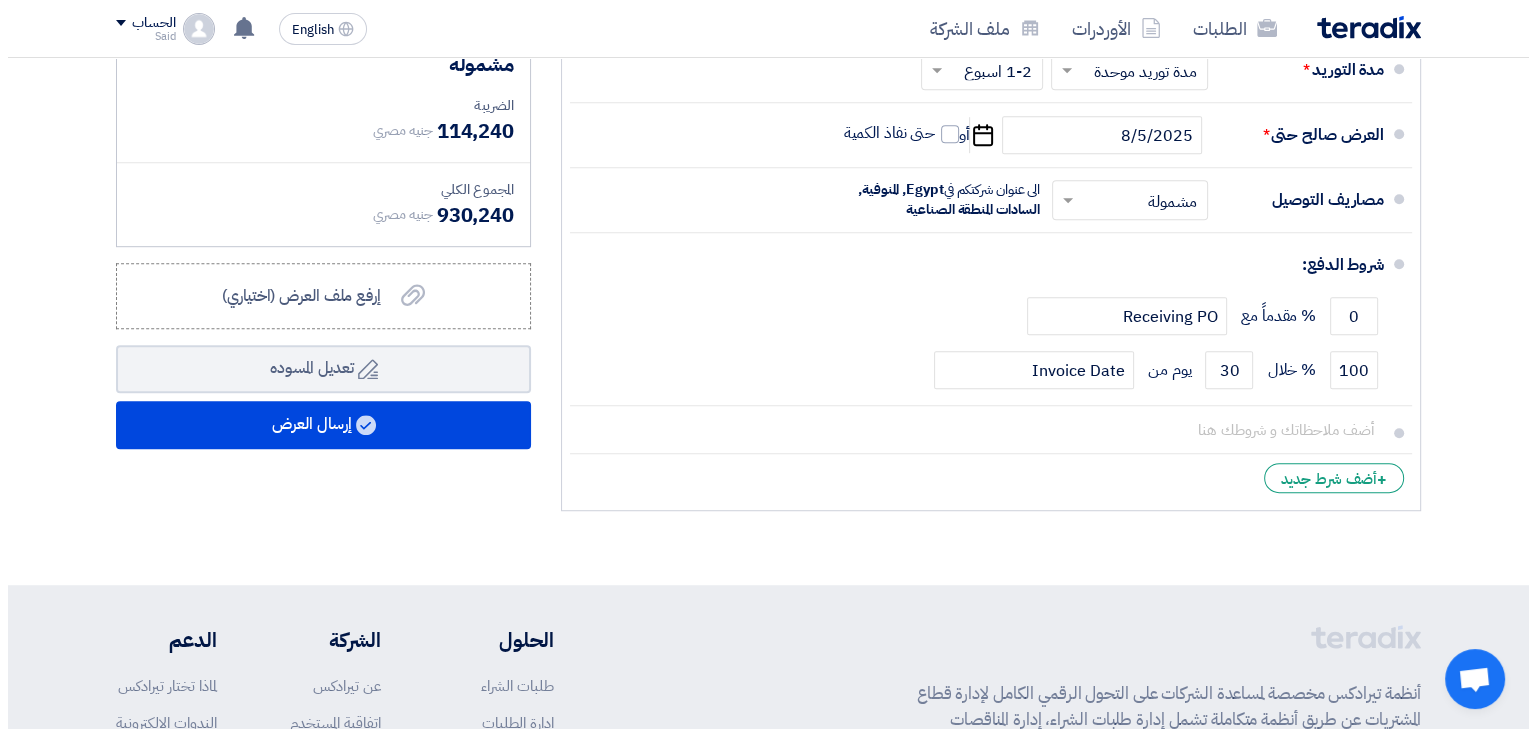 scroll, scrollTop: 1212, scrollLeft: 0, axis: vertical 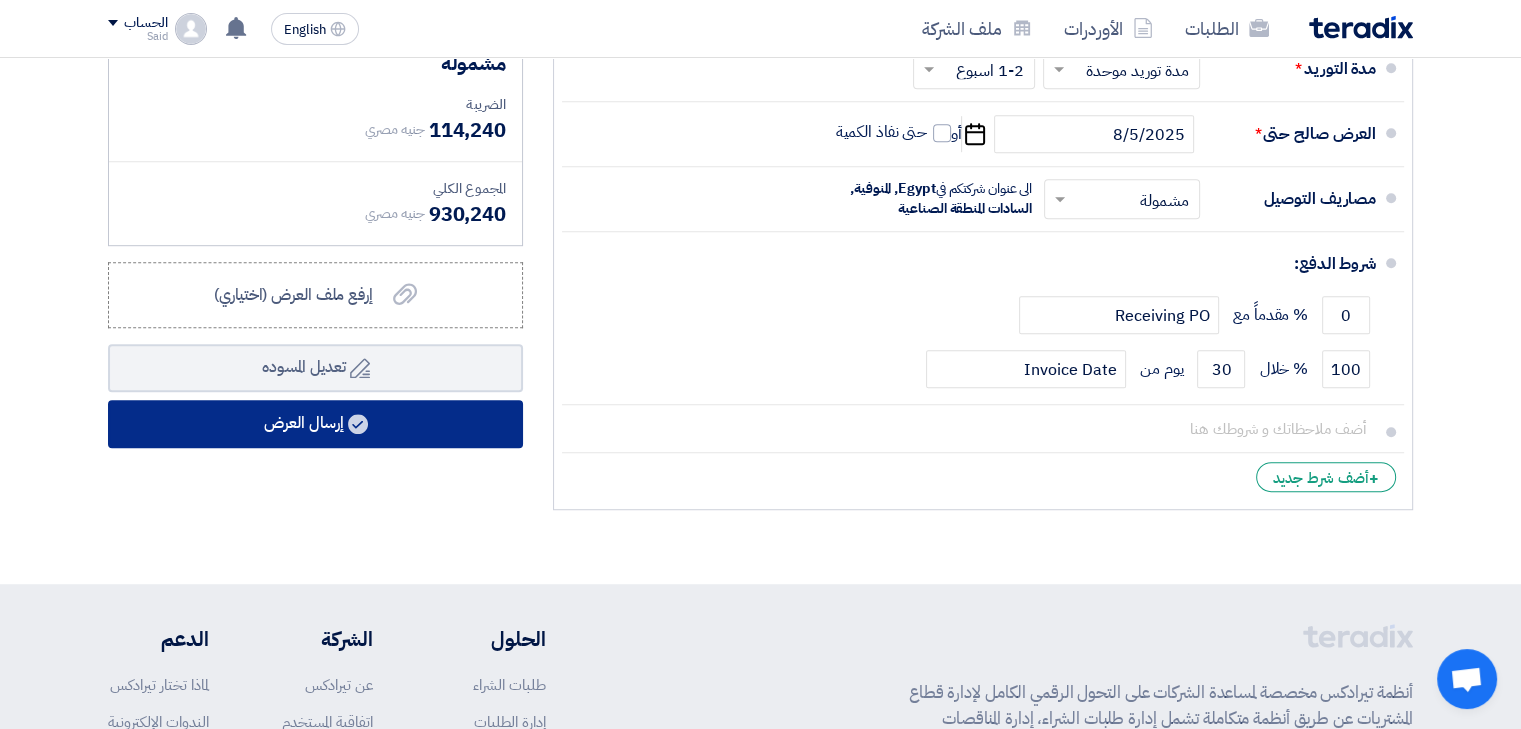 click on "إرسال العرض" 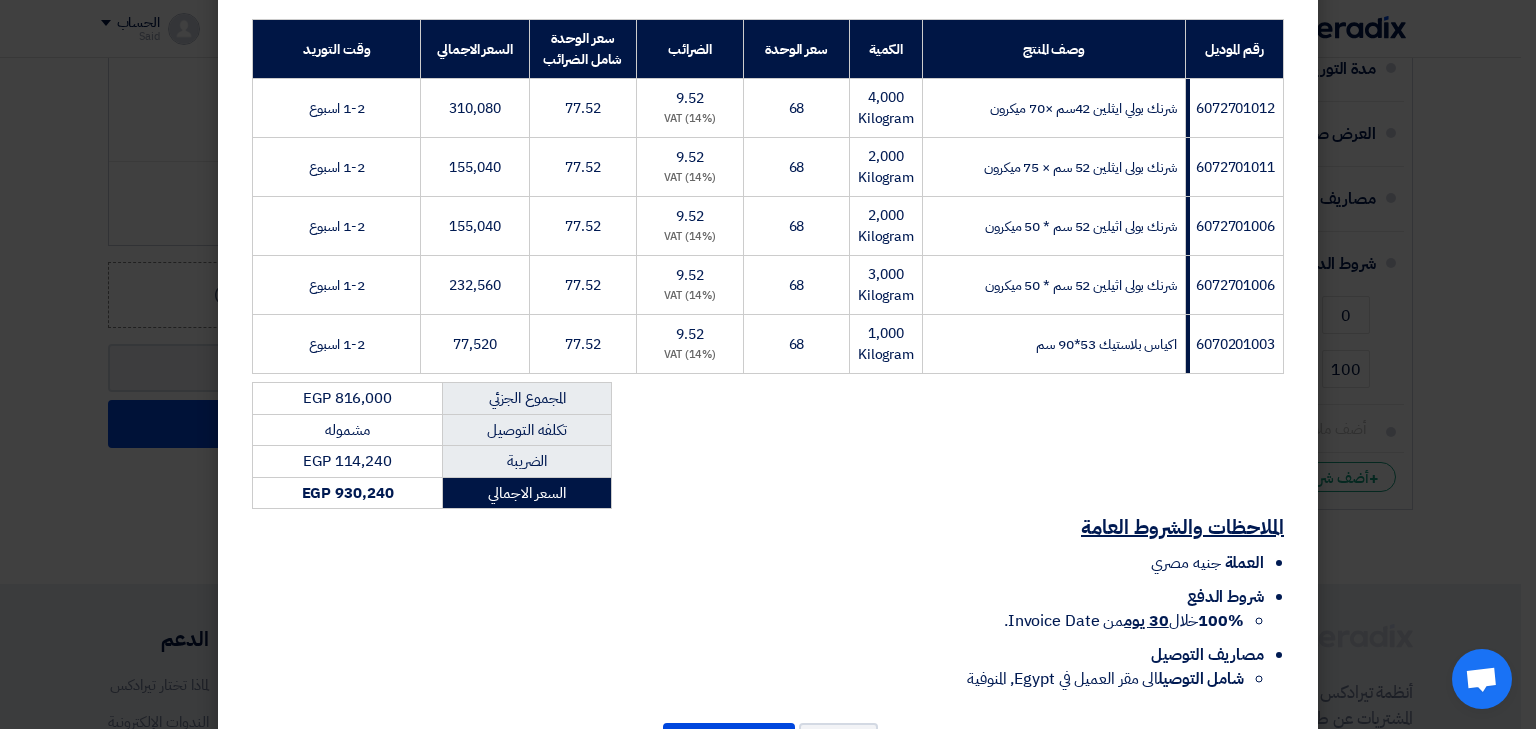 scroll, scrollTop: 387, scrollLeft: 0, axis: vertical 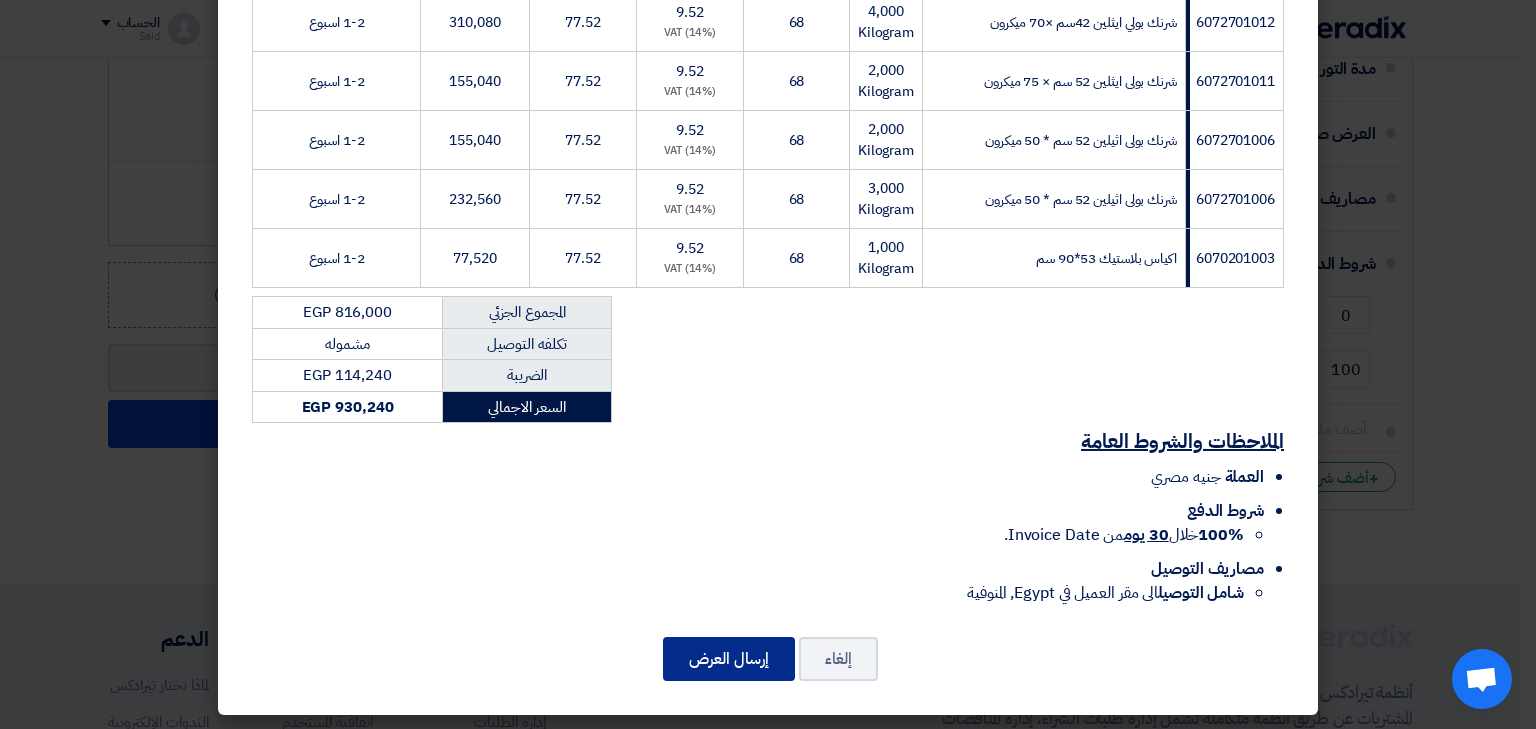 click on "إرسال العرض" 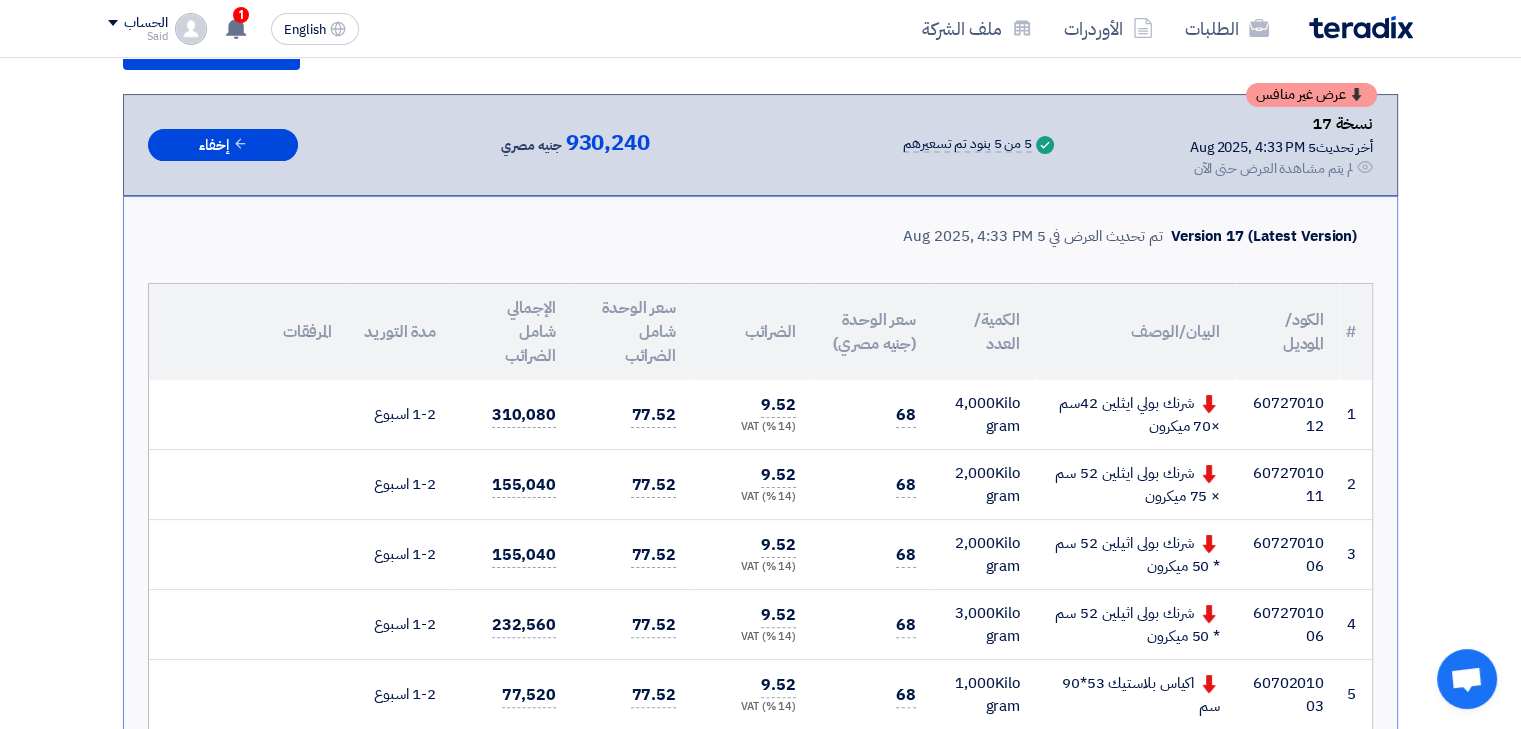 scroll, scrollTop: 374, scrollLeft: 0, axis: vertical 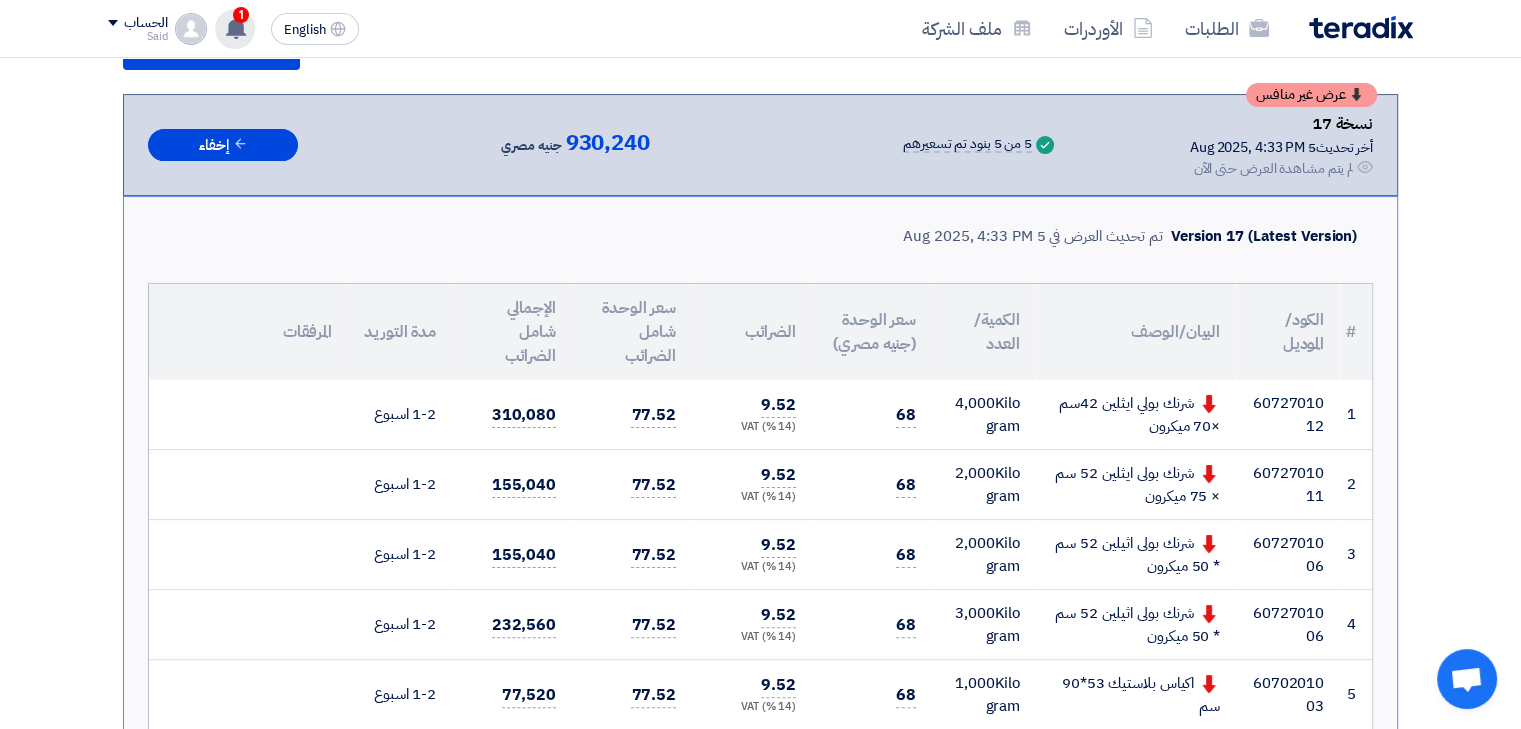 click 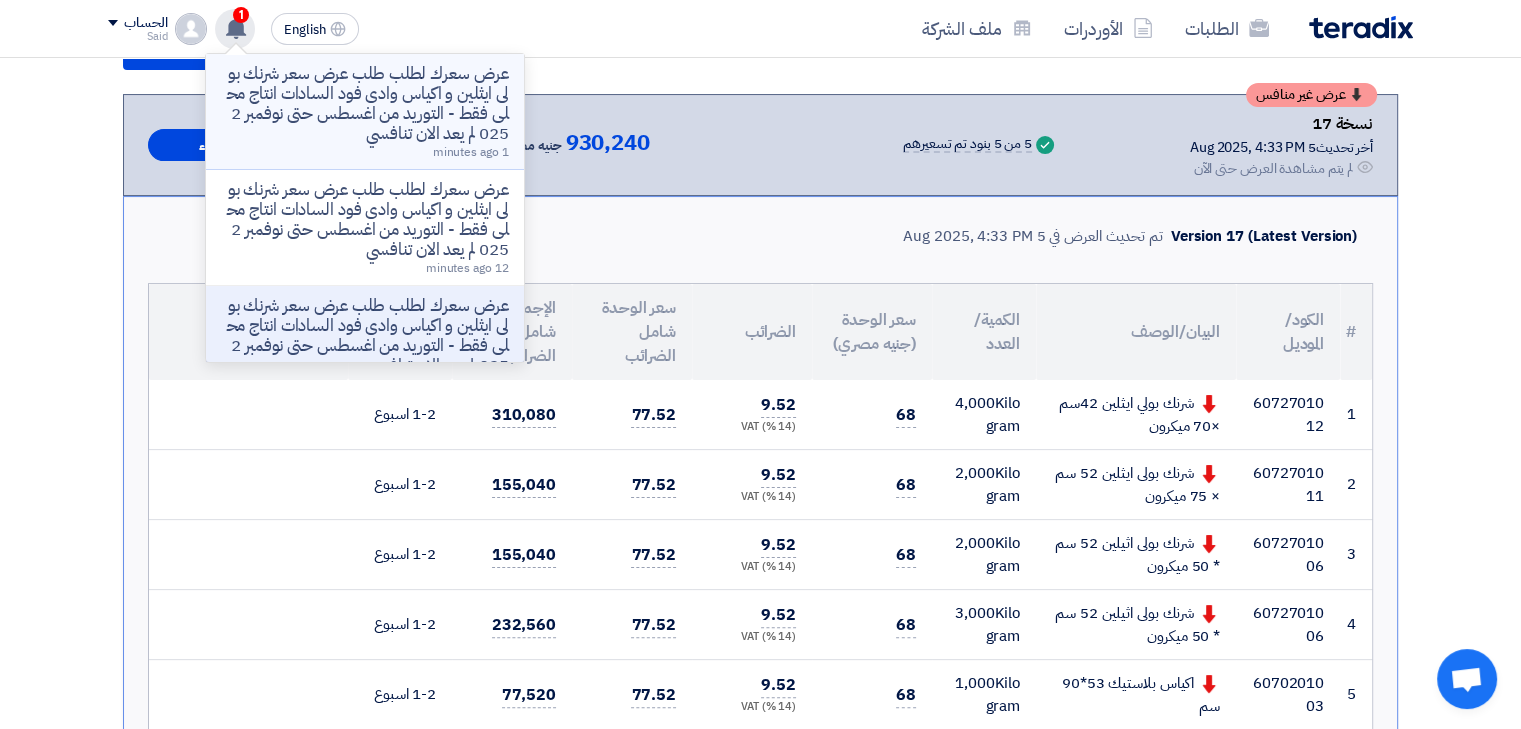 click on "عرض سعرك لطلب طلب عرض سعر شرنك بولى ايثلين و اكياس  وادى فود السادات  انتاج محلى فقط  - التوريد من  اغسطس حتى نوفمبر 2025 لم يعد الان تنافسي" 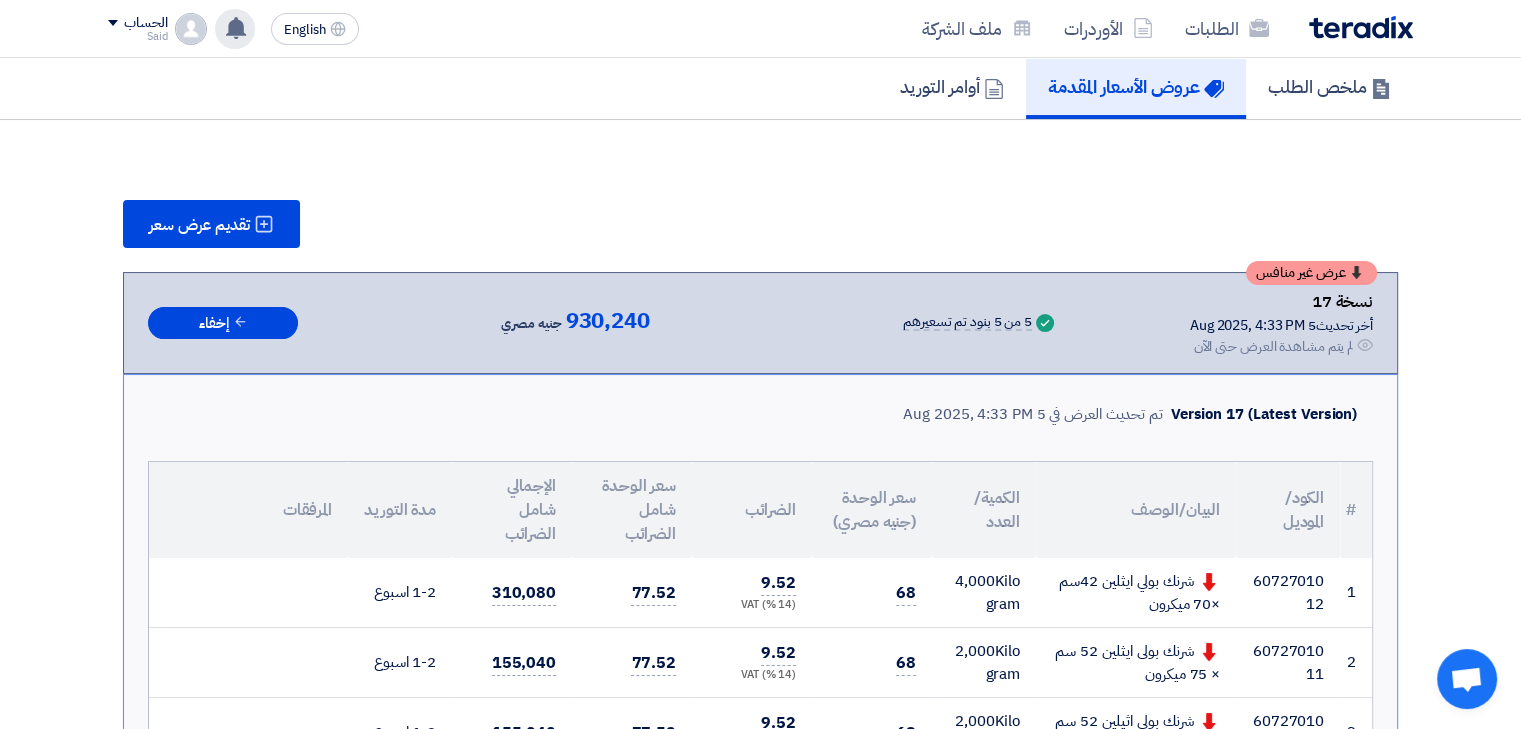 scroll, scrollTop: 0, scrollLeft: 0, axis: both 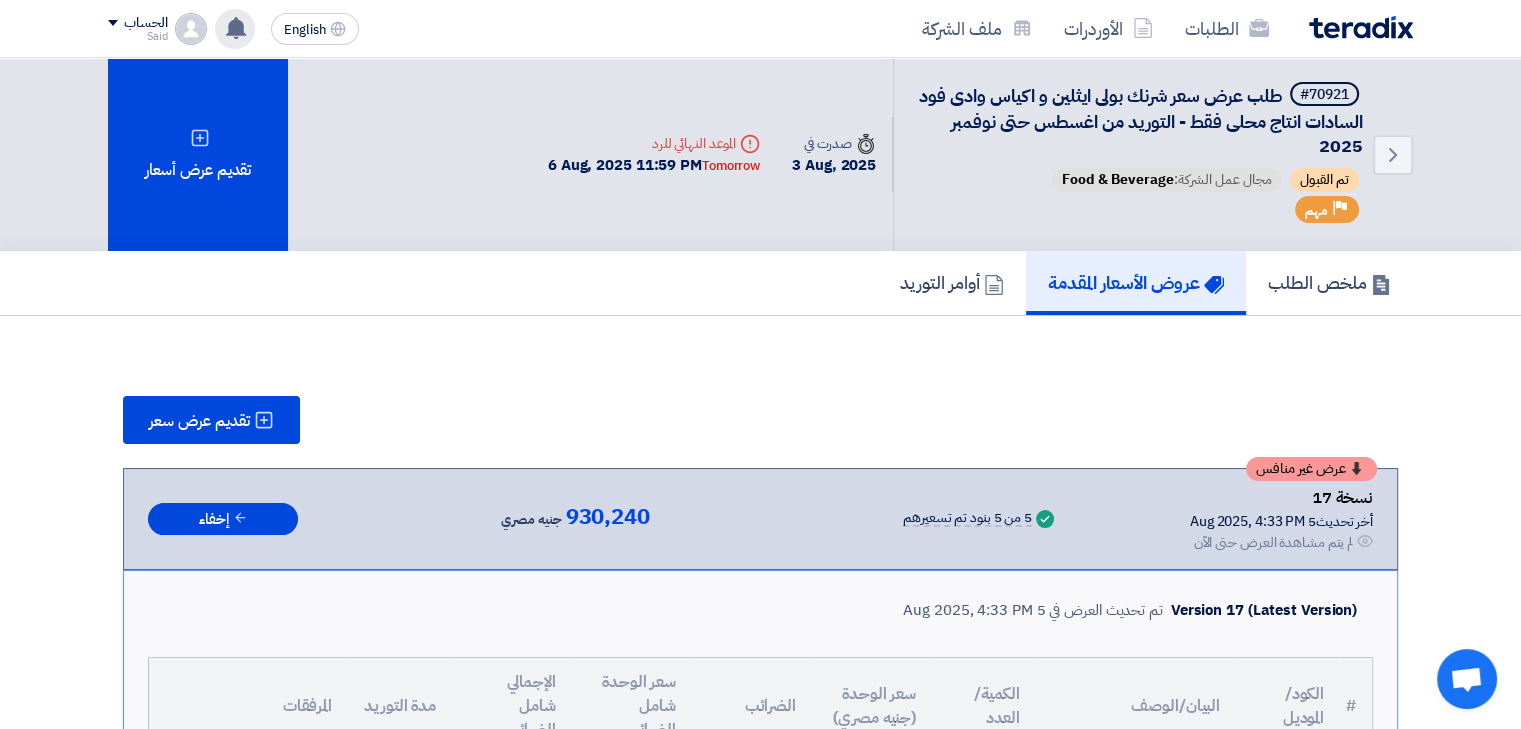 click on "ملخص الطلب
عروض الأسعار المقدمة
أوامر التوريد" 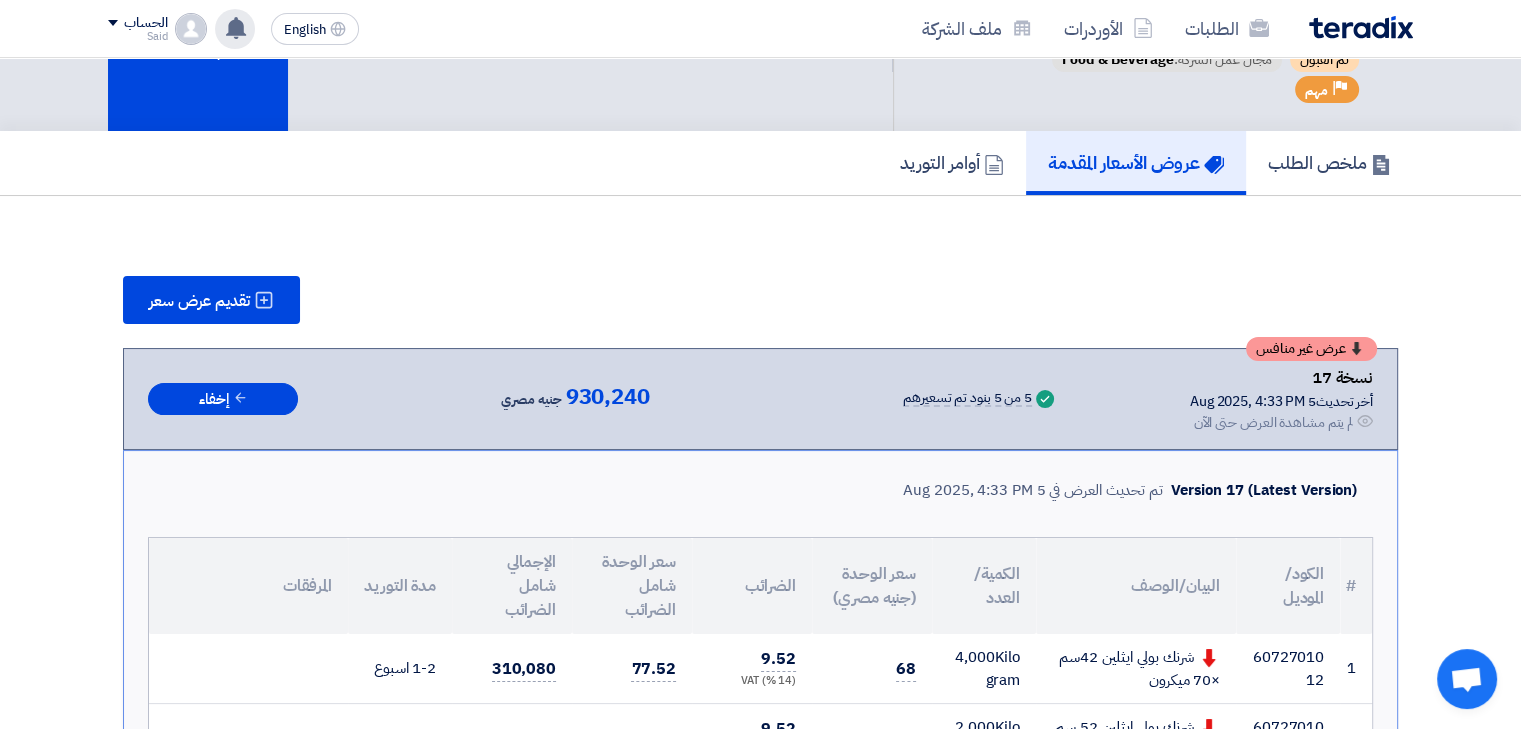 scroll, scrollTop: 0, scrollLeft: 0, axis: both 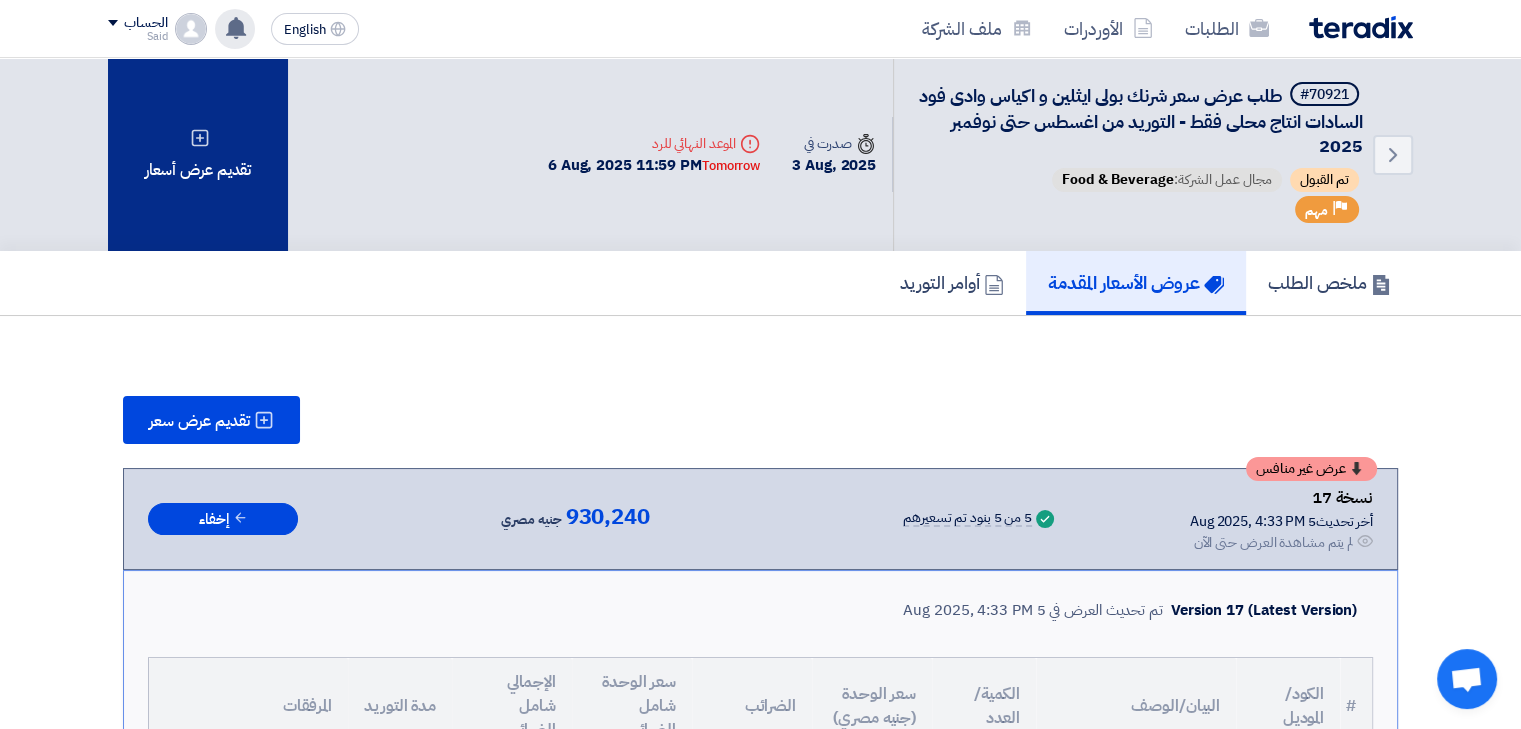 click on "تقديم عرض أسعار" 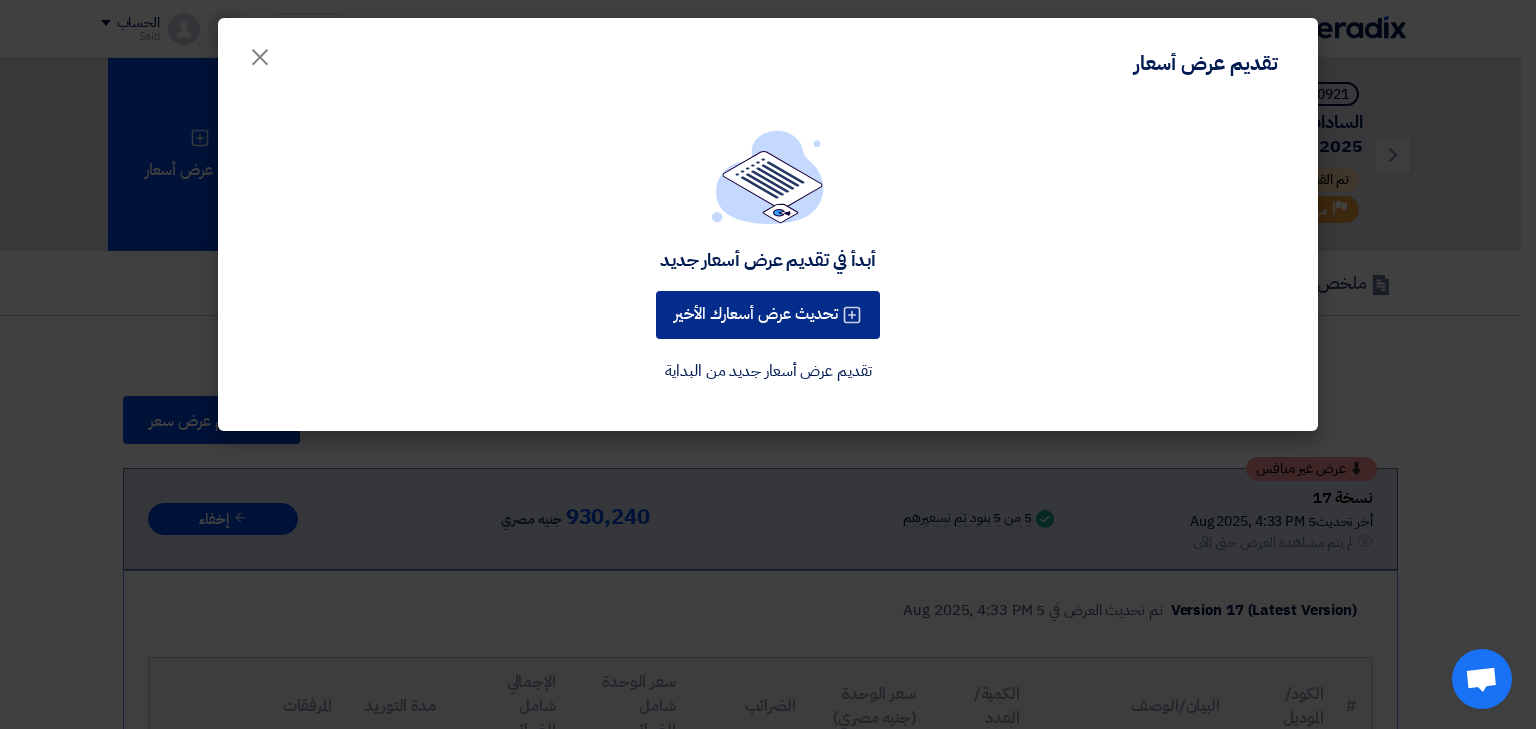 click on "تحديث عرض أسعارك الأخير" 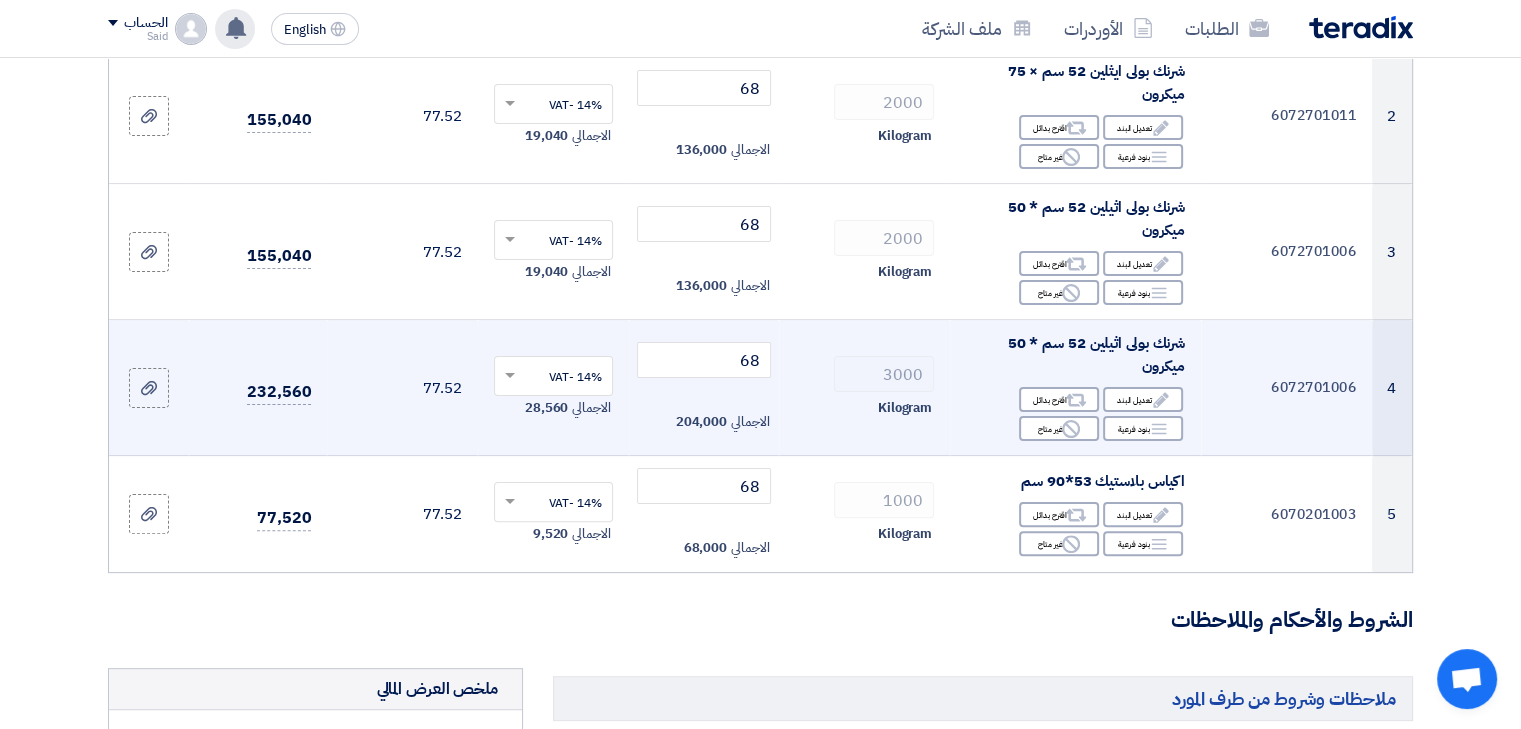 scroll, scrollTop: 447, scrollLeft: 0, axis: vertical 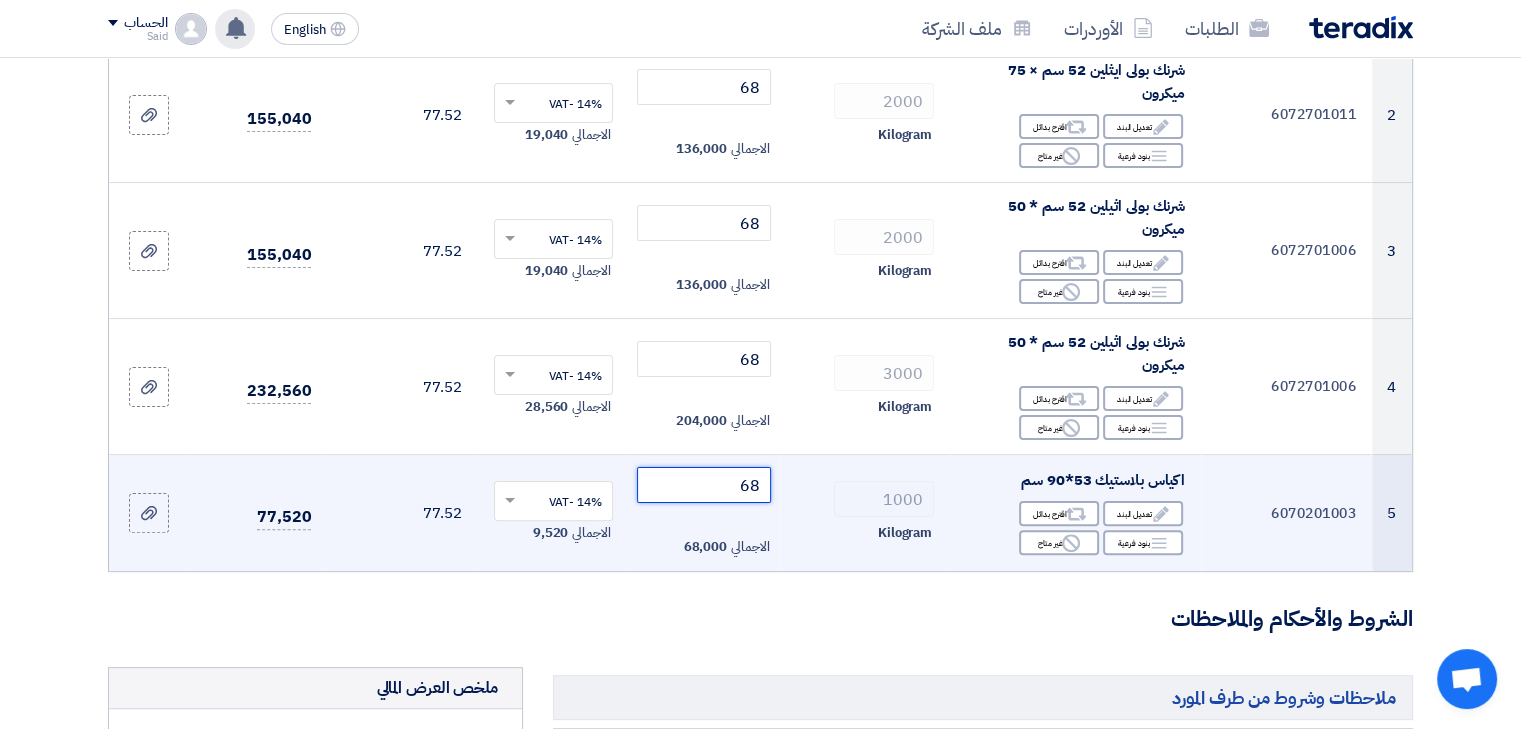 click on "68" 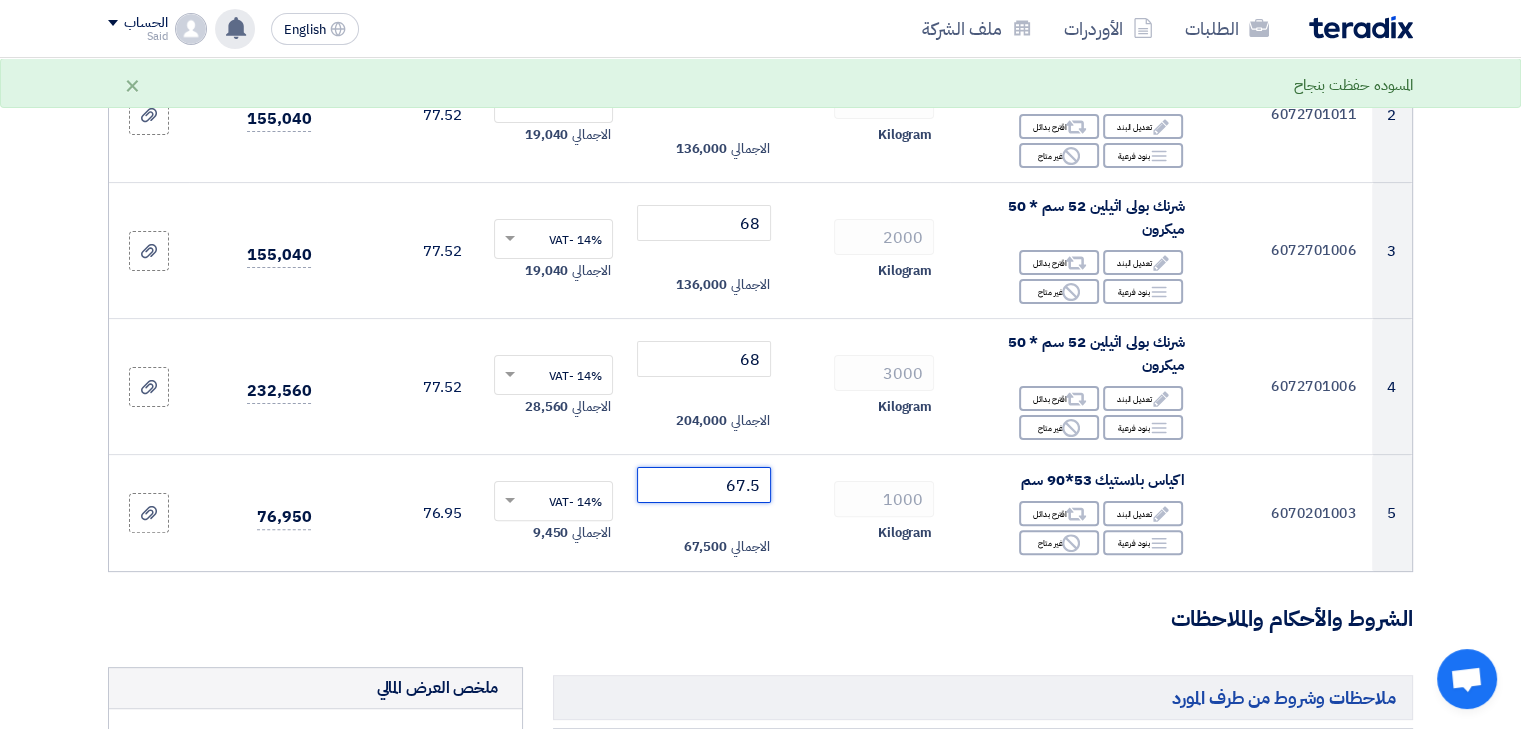 type on "67.5" 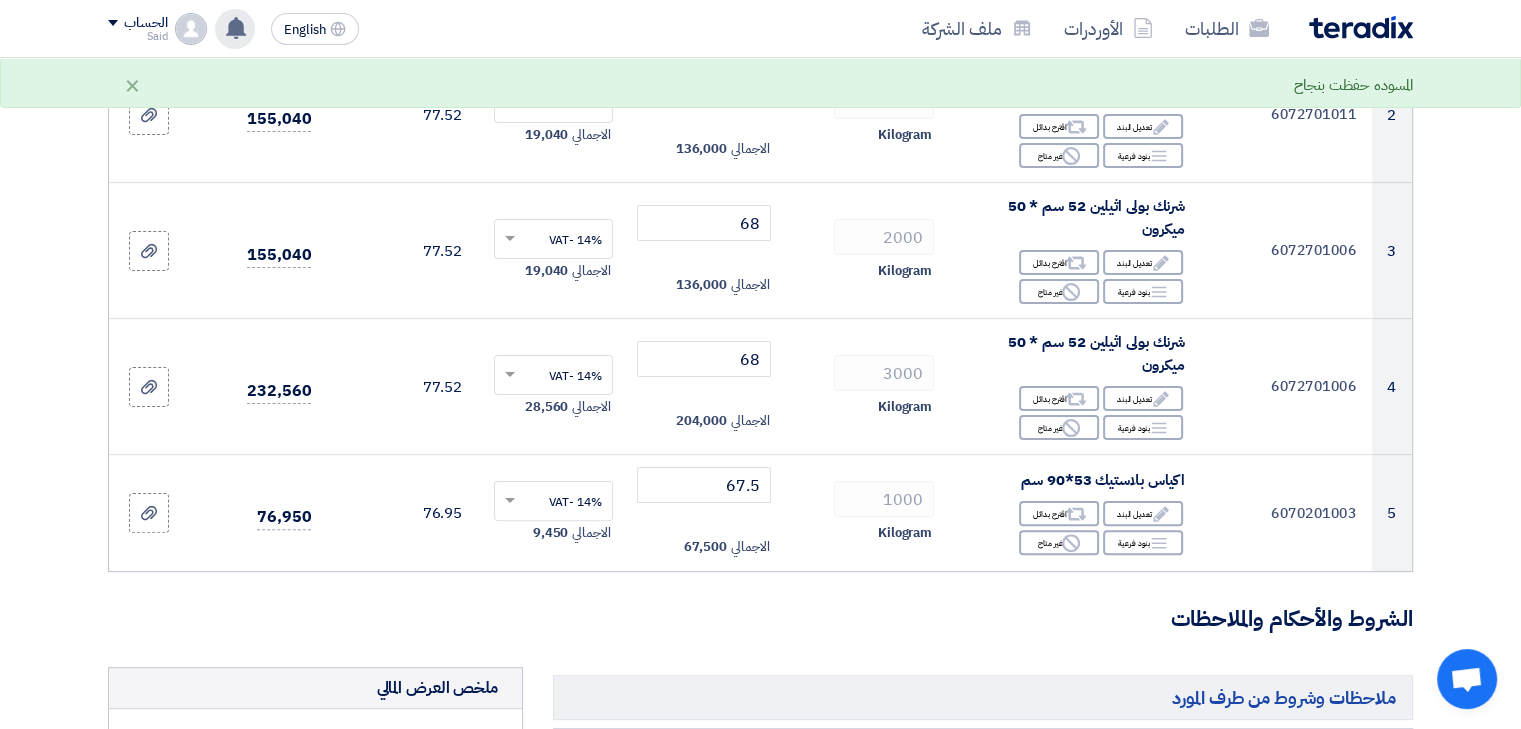click on "تفاصيل الطلب
#
الكود/الموديل
البيان/الوصف
الكمية/العدد
سعر الوحدة (EGP)
الضرائب
+
'Select taxes...
سعر الوحدة شامل الضرائب
1 Edit Reject" 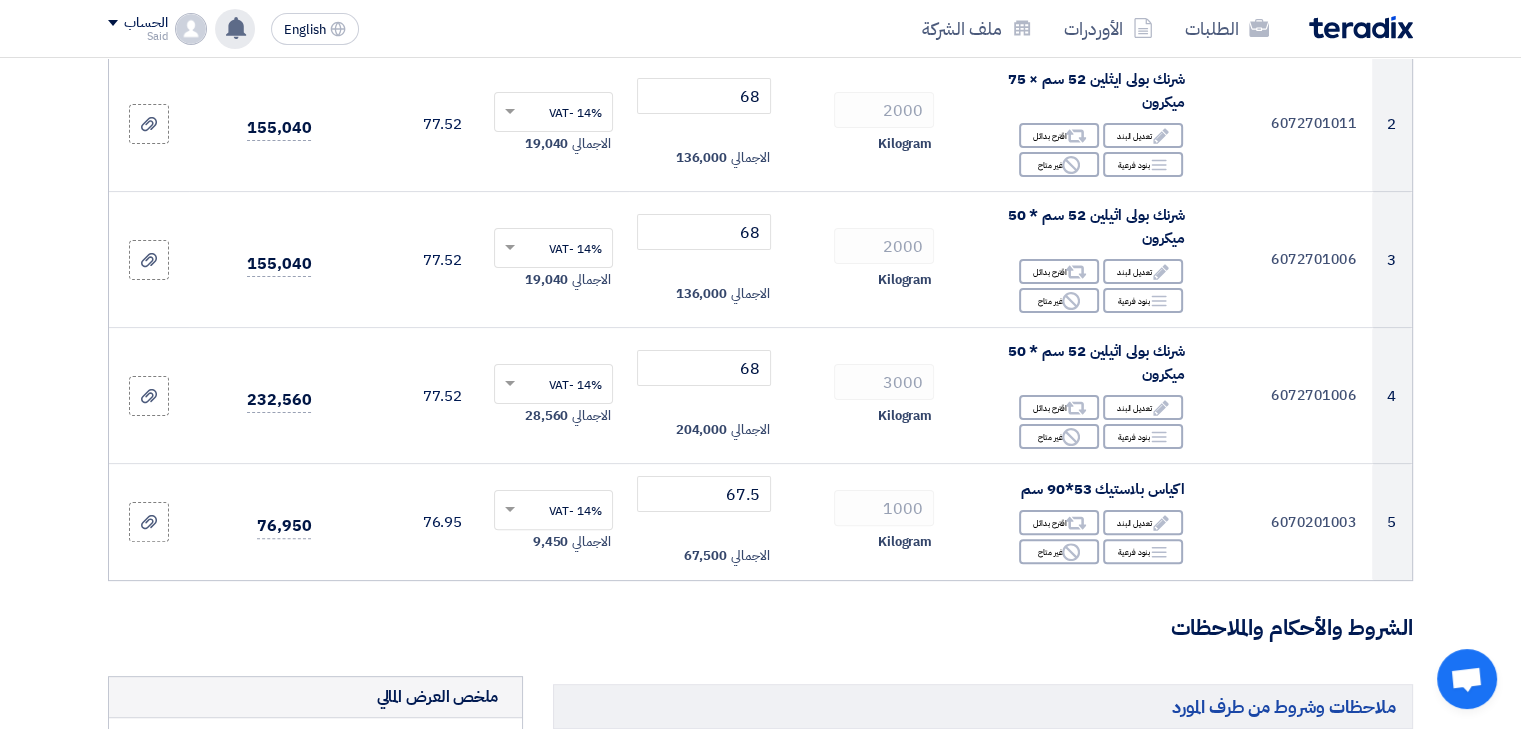 scroll, scrollTop: 353, scrollLeft: 0, axis: vertical 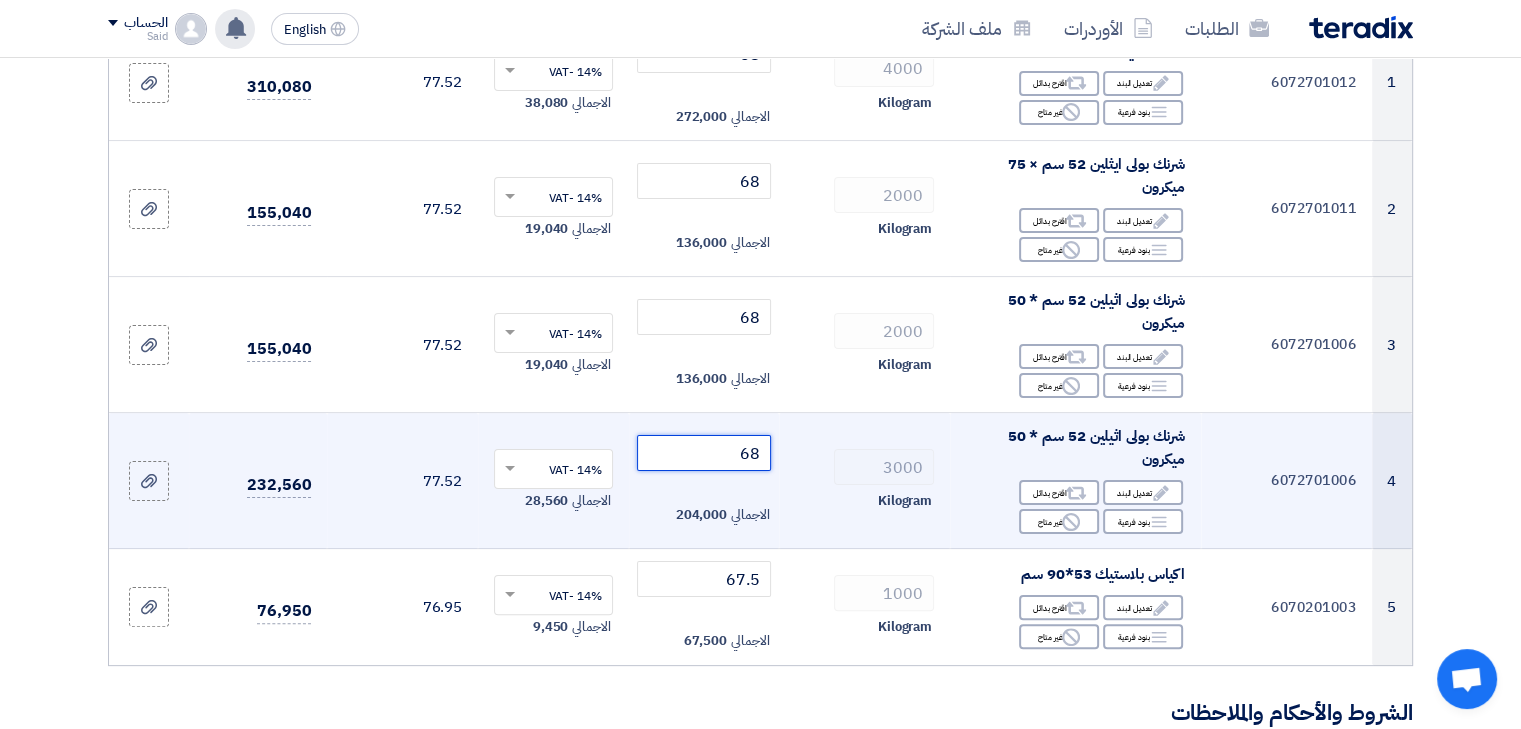 click on "68" 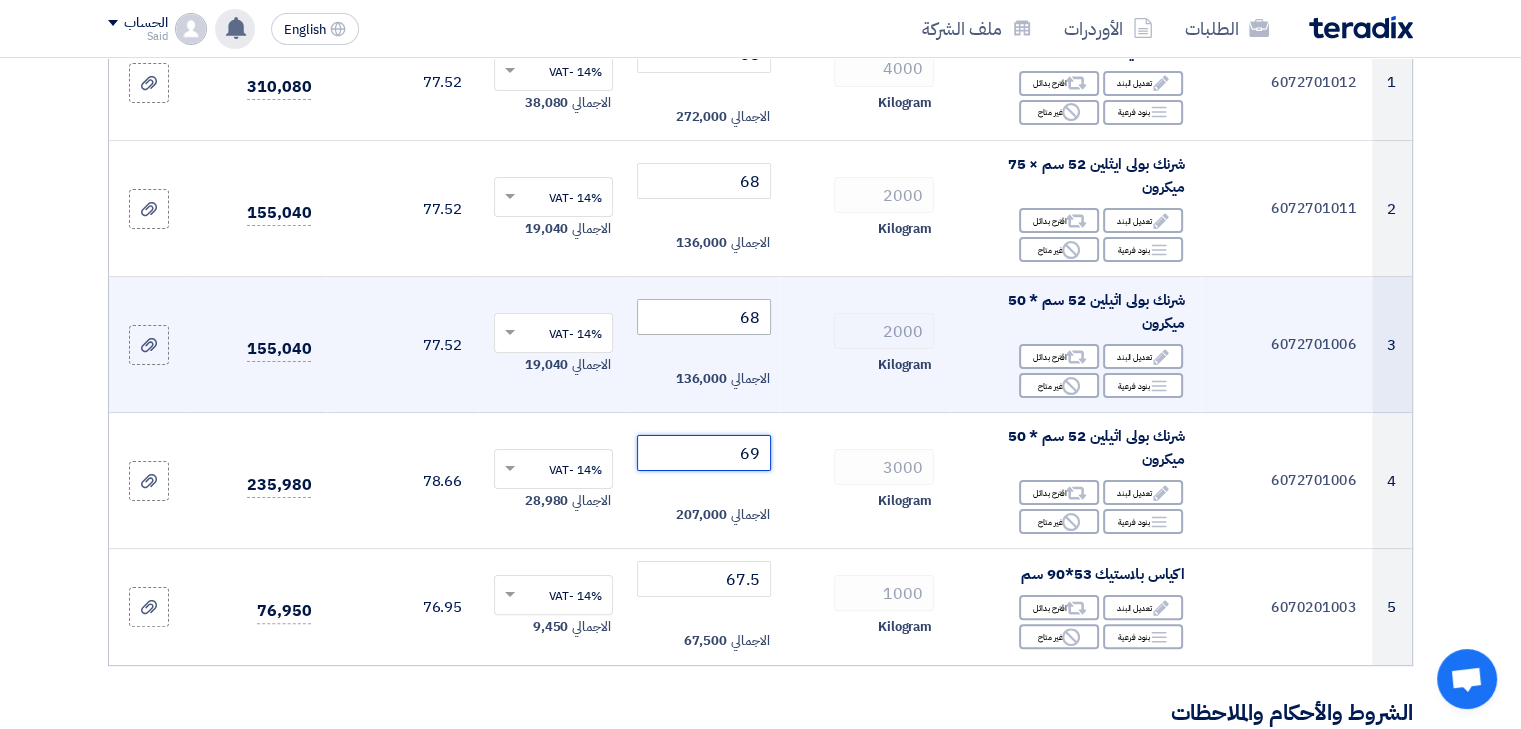 type on "69" 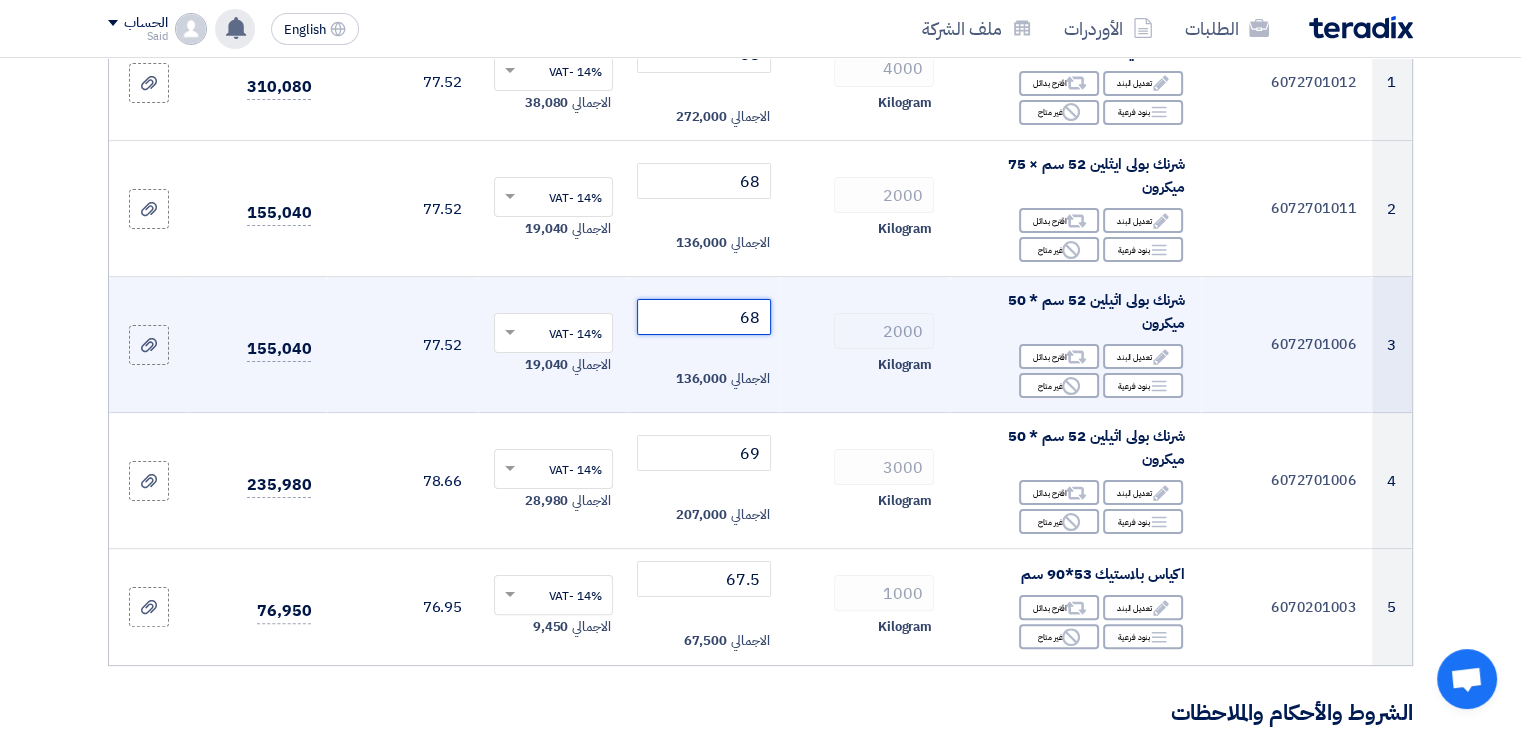 click on "68" 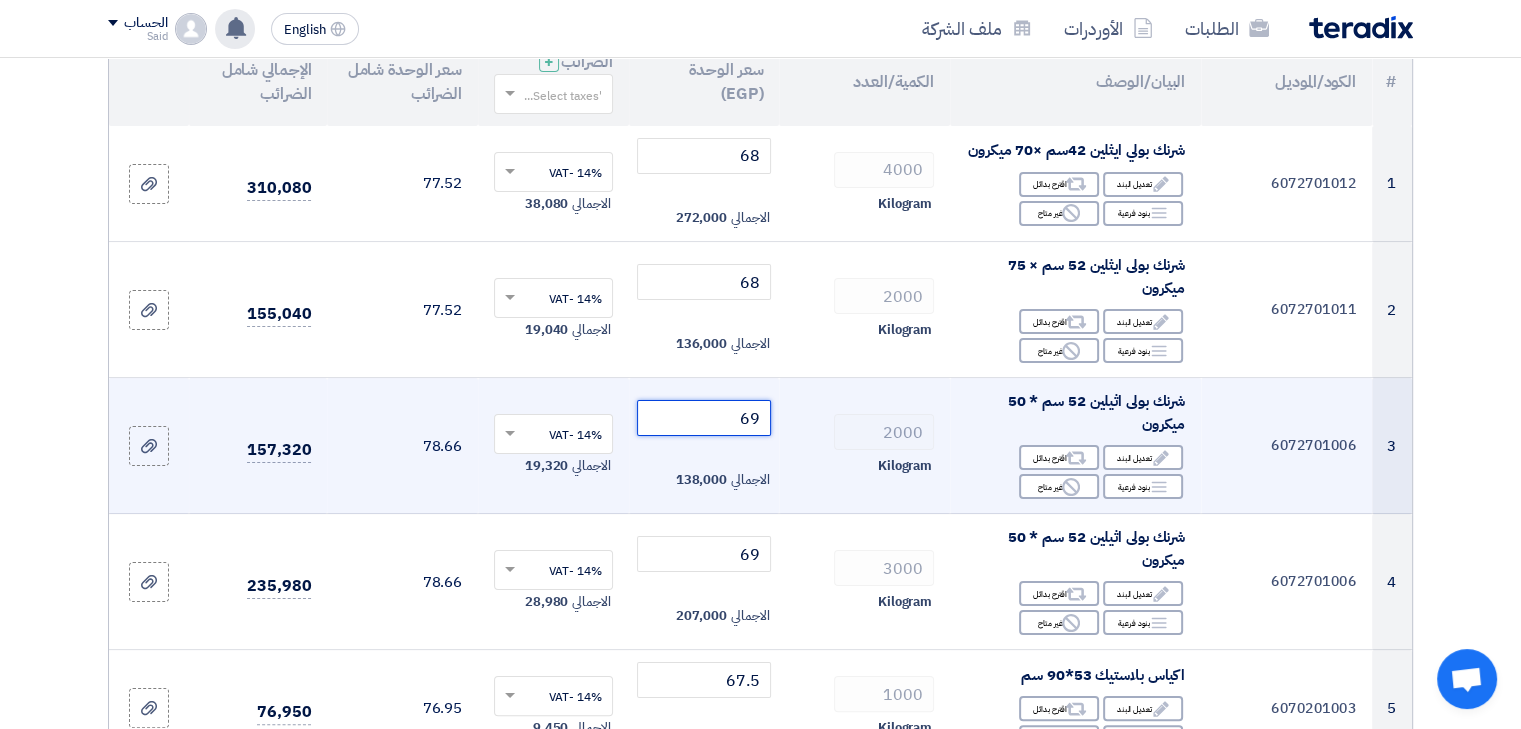 scroll, scrollTop: 235, scrollLeft: 0, axis: vertical 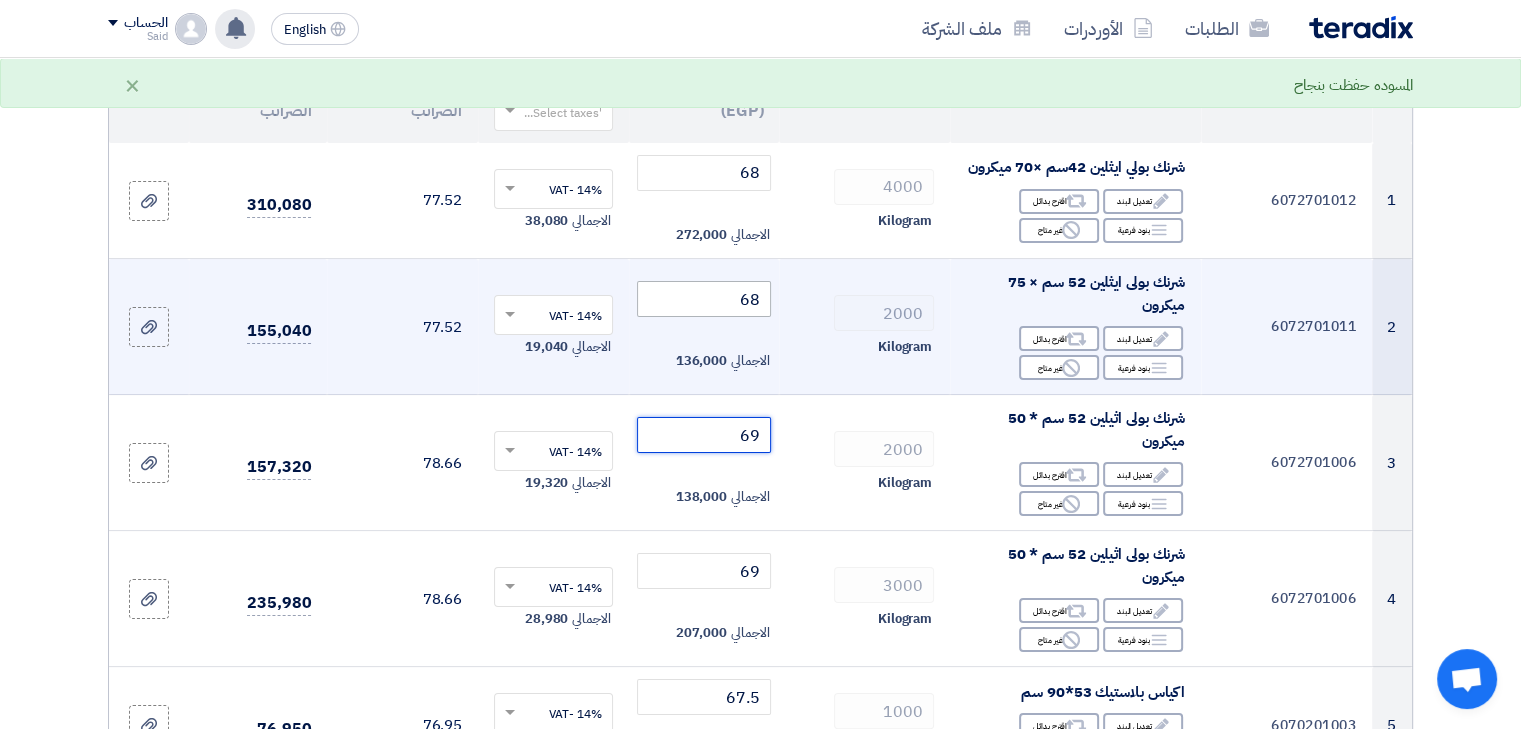 type on "69" 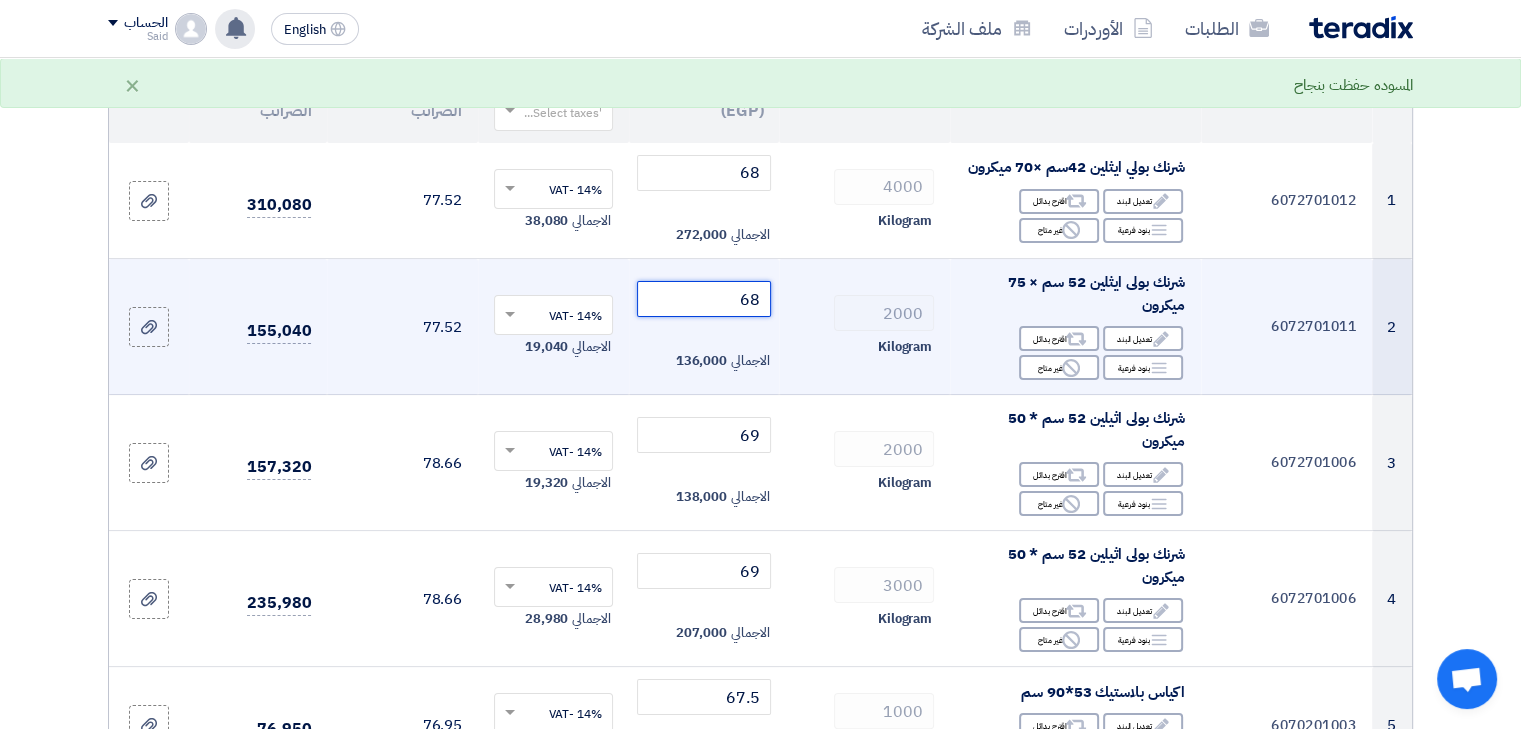 click on "68" 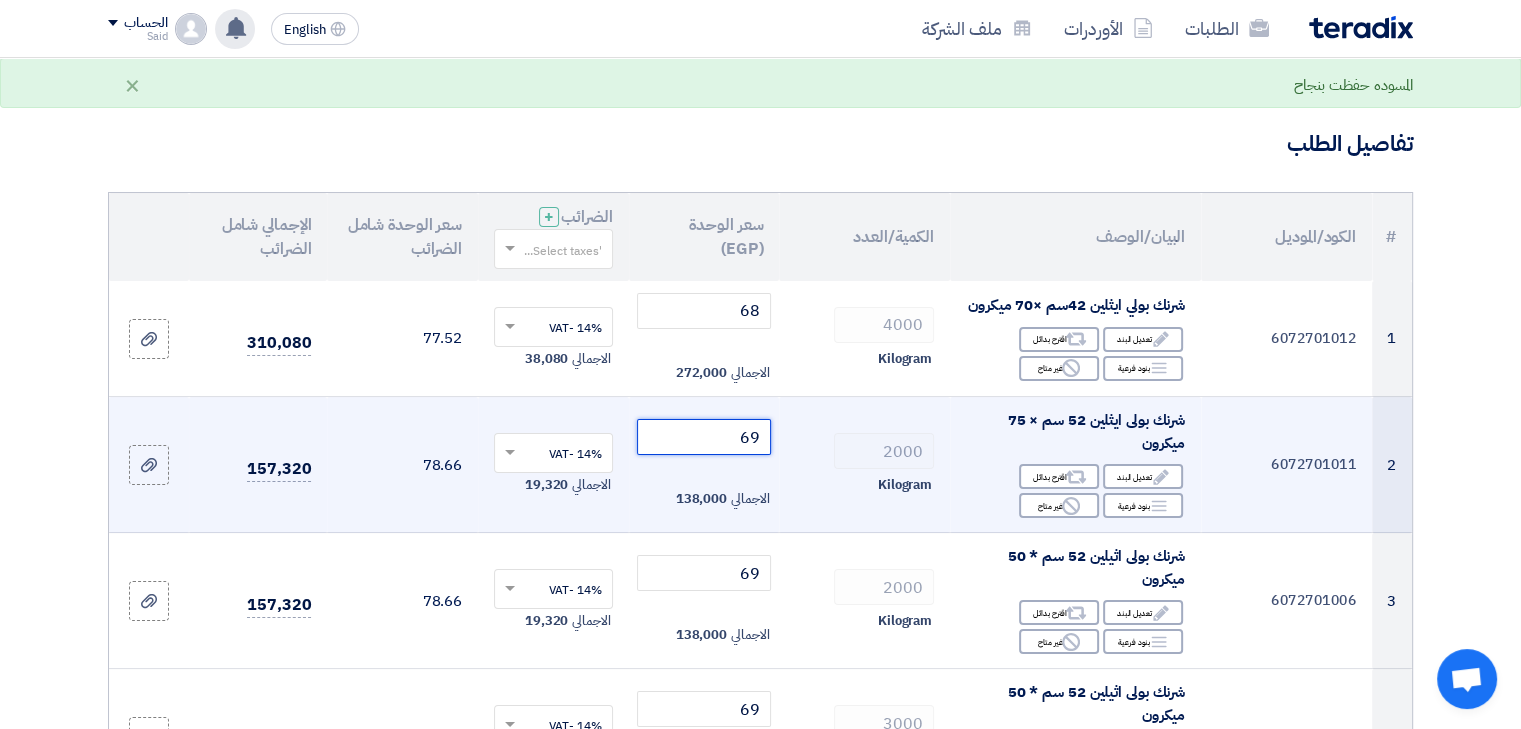 scroll, scrollTop: 94, scrollLeft: 0, axis: vertical 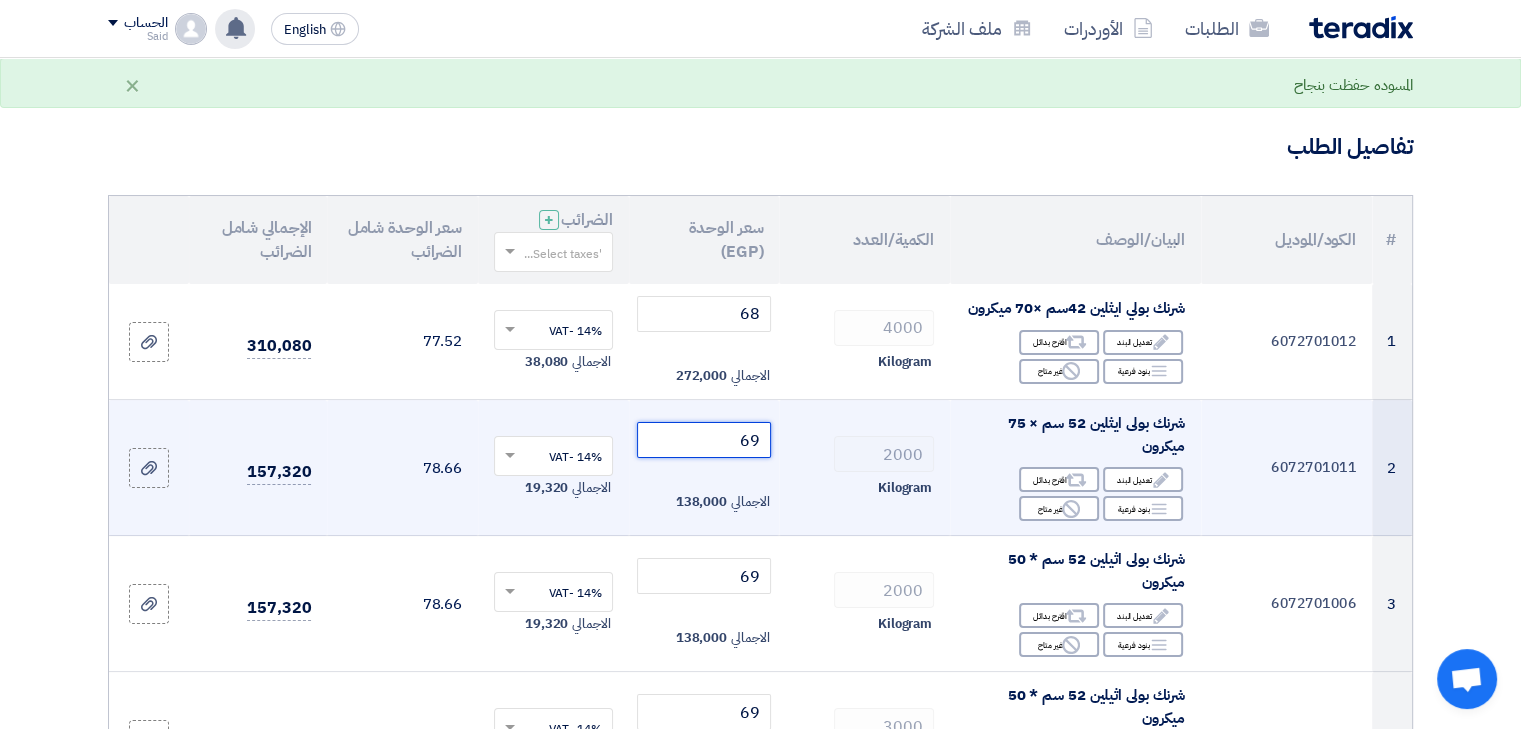 type on "69" 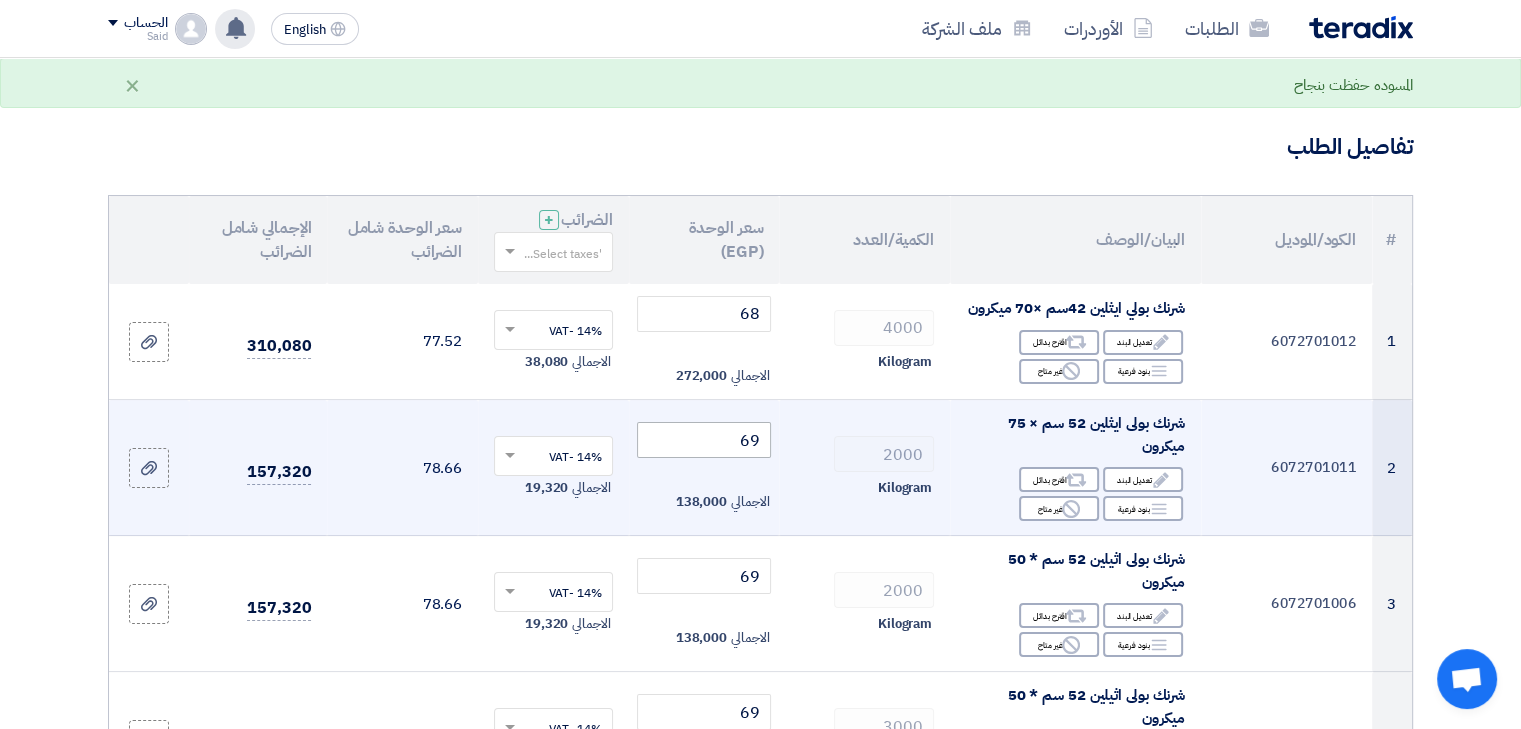 click on "68
الاجمالي
272,000" 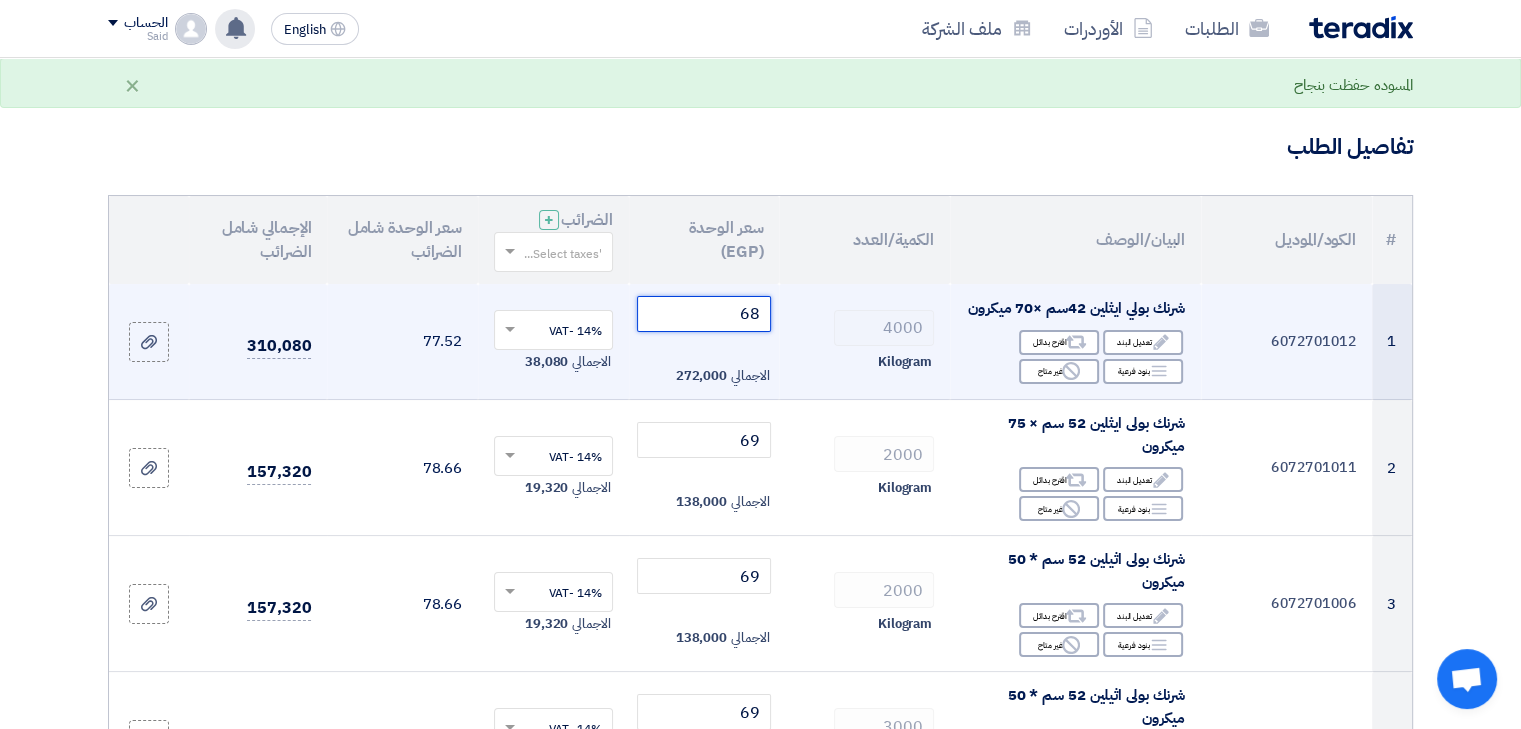 click on "68" 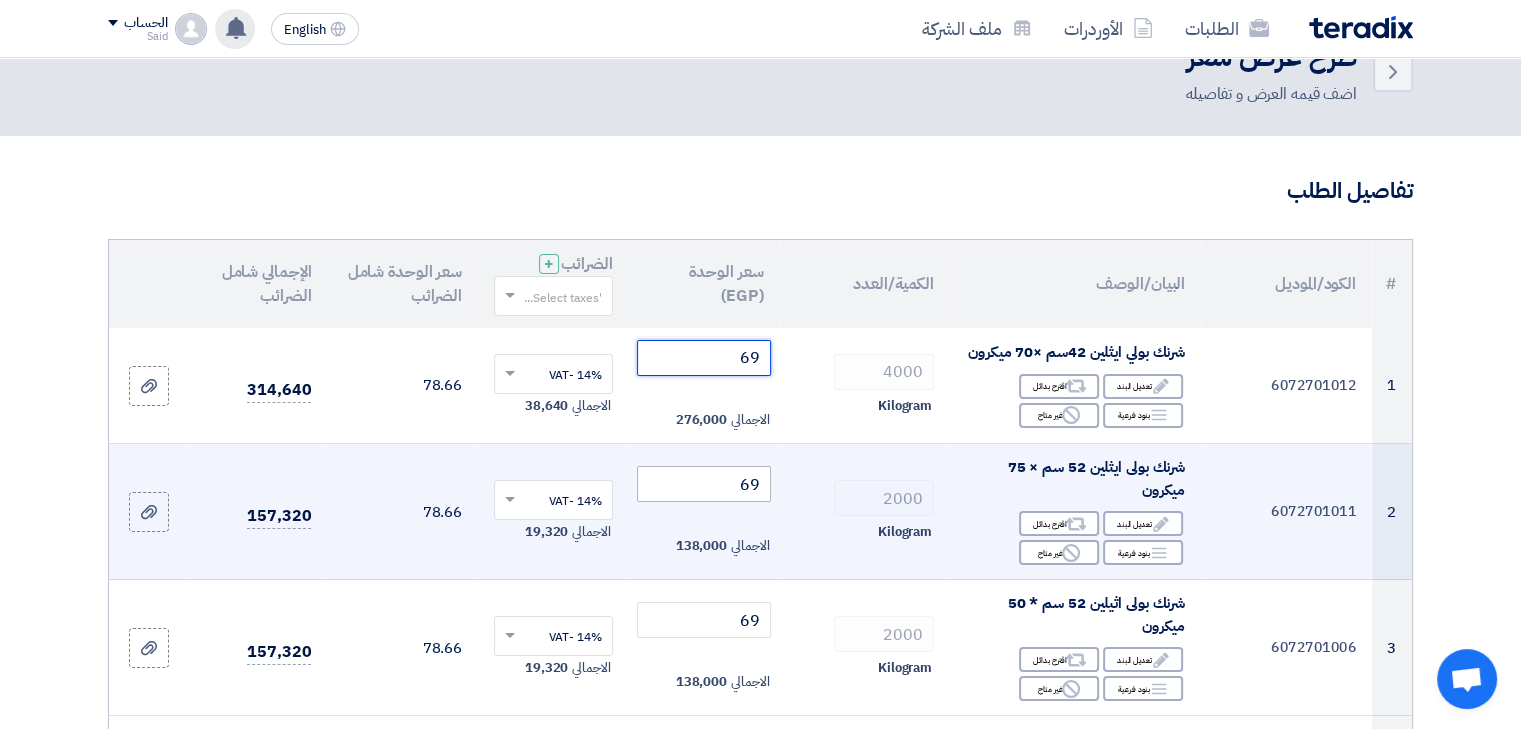 scroll, scrollTop: 49, scrollLeft: 0, axis: vertical 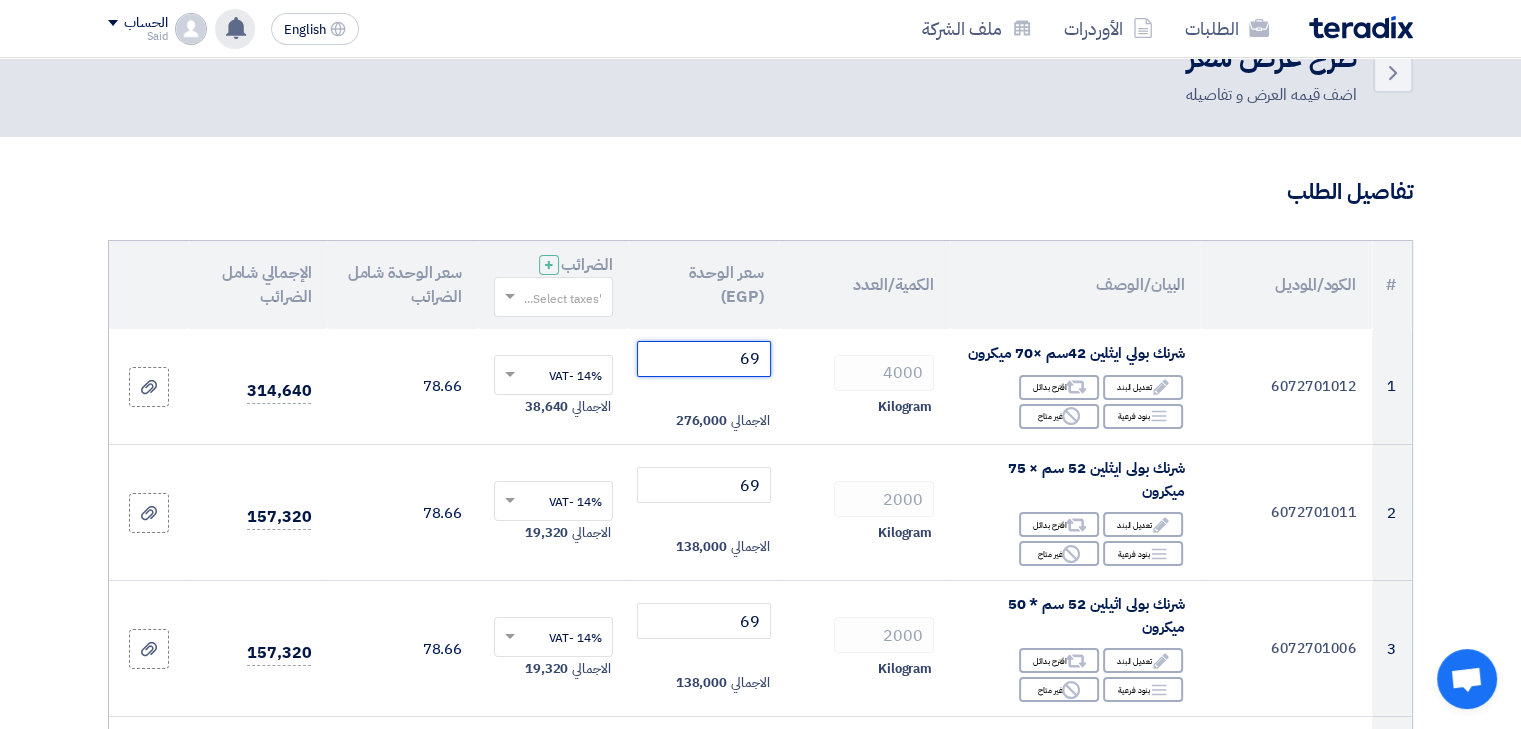 type on "69" 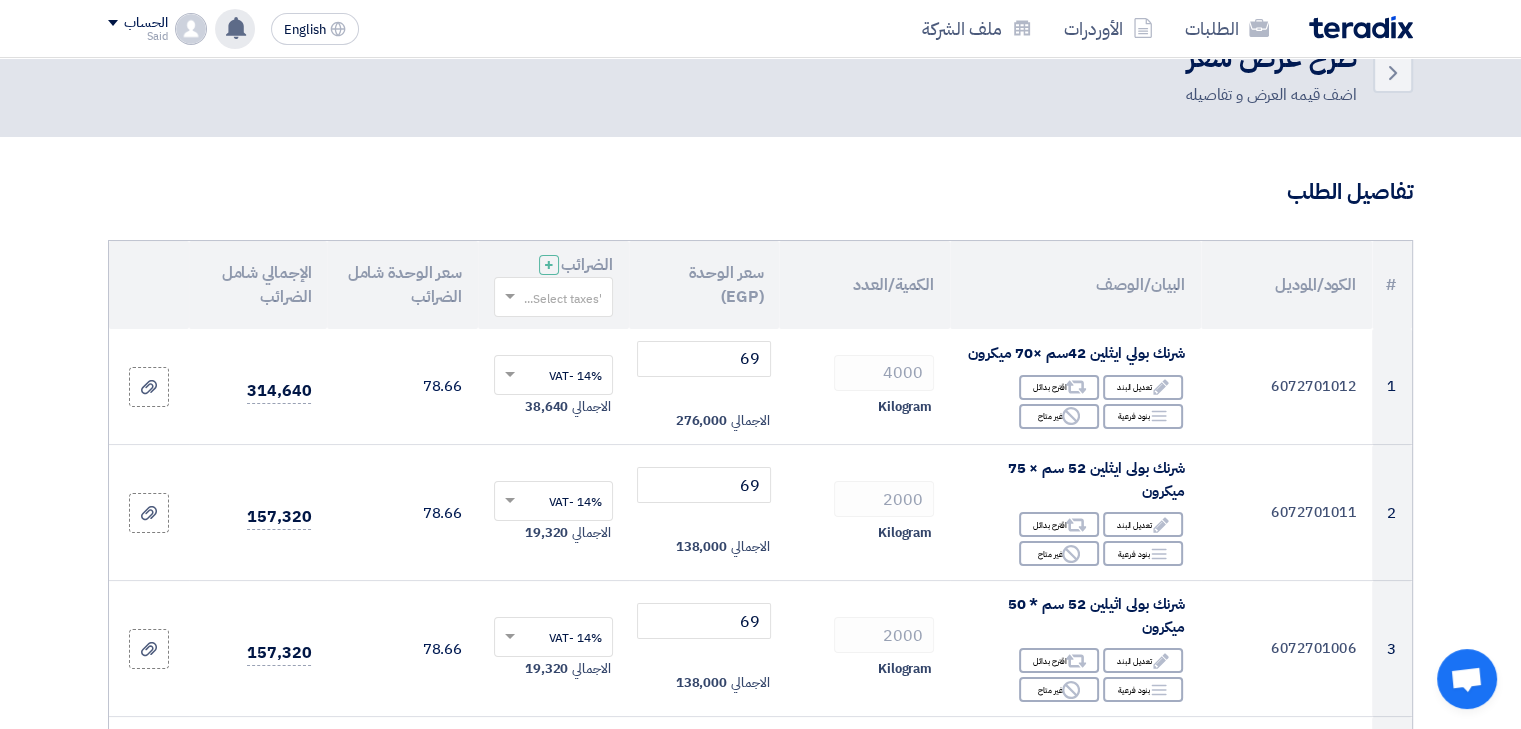 click on "تفاصيل الطلب
#
الكود/الموديل
البيان/الوصف
الكمية/العدد
سعر الوحدة (EGP)
الضرائب
+
'Select taxes...
1 Edit Reject" 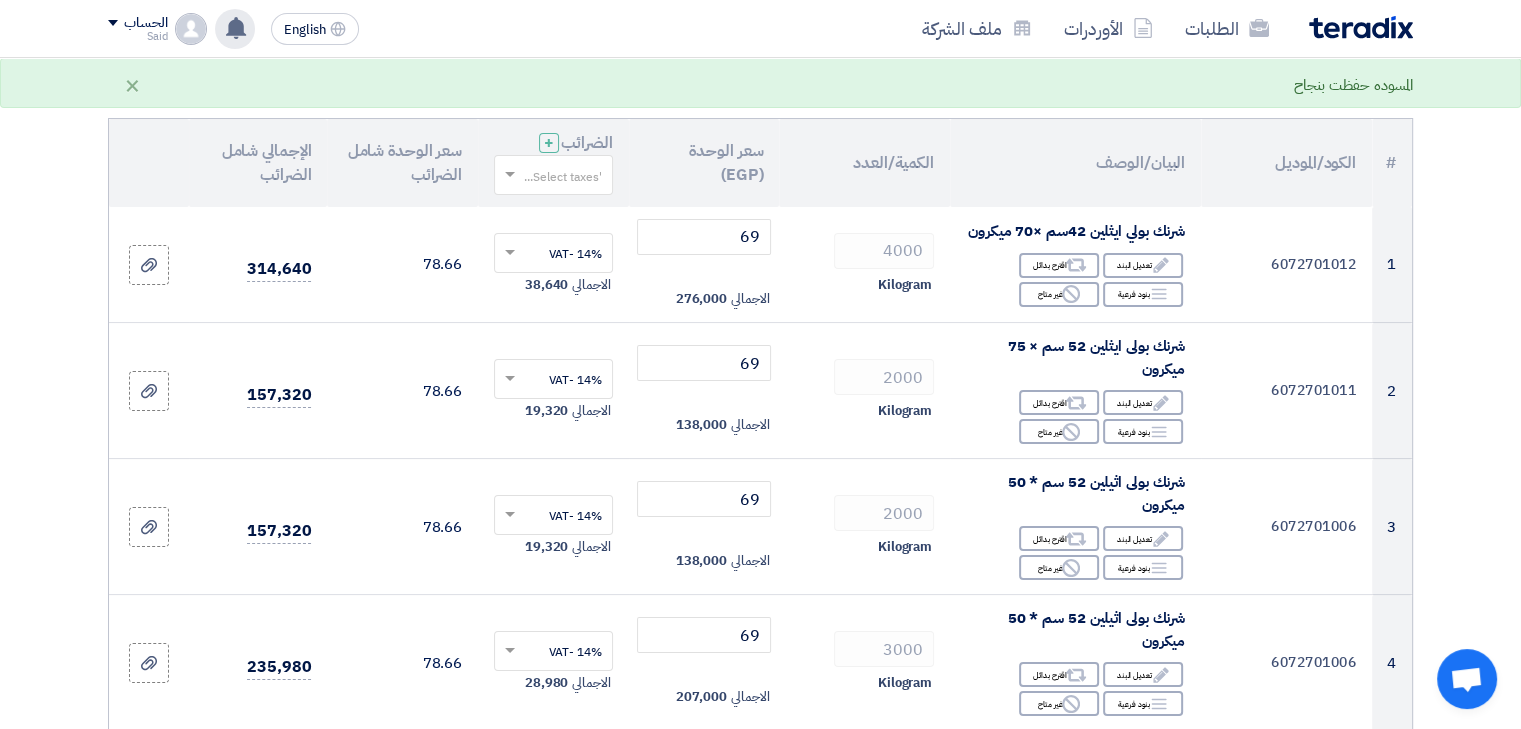 scroll, scrollTop: 0, scrollLeft: 0, axis: both 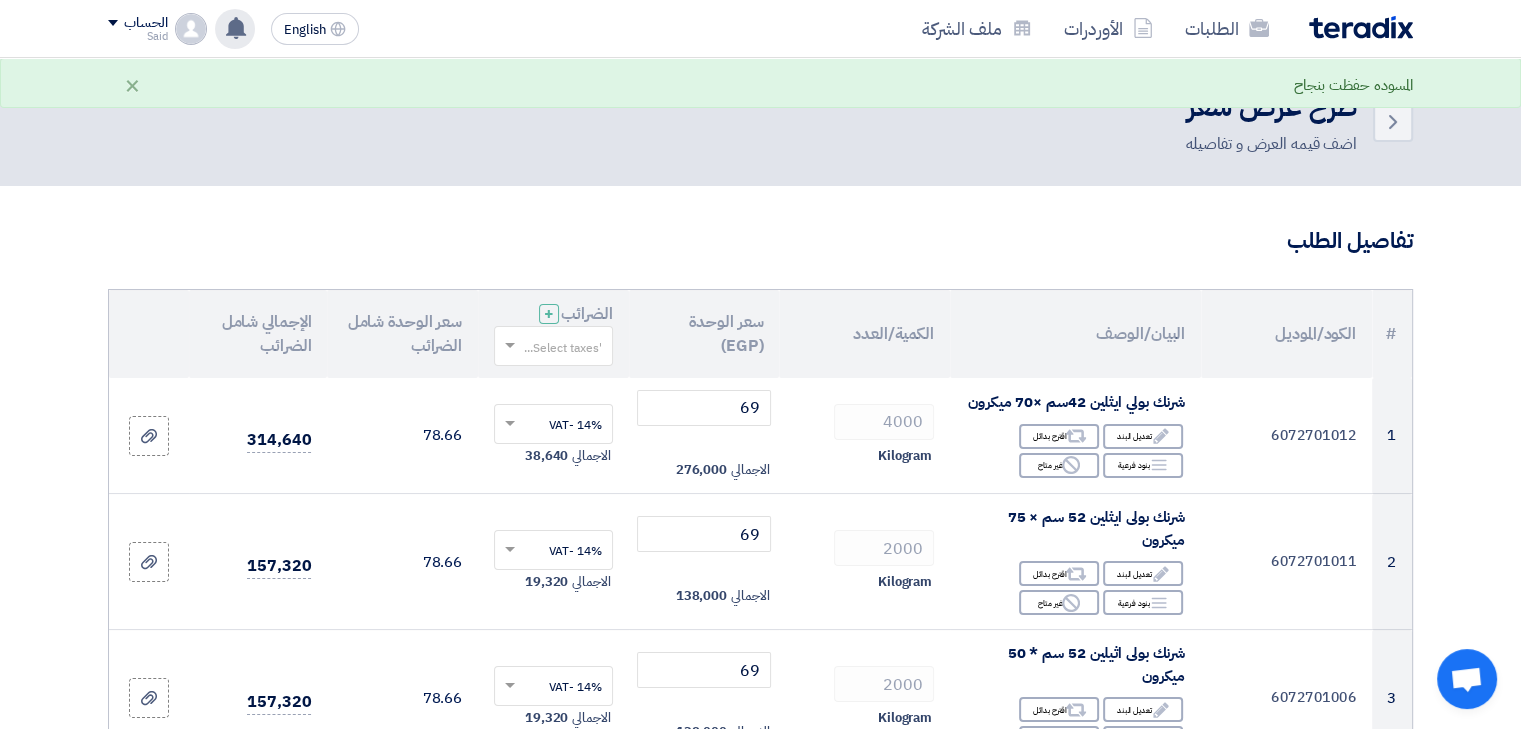 click on "تفاصيل الطلب" 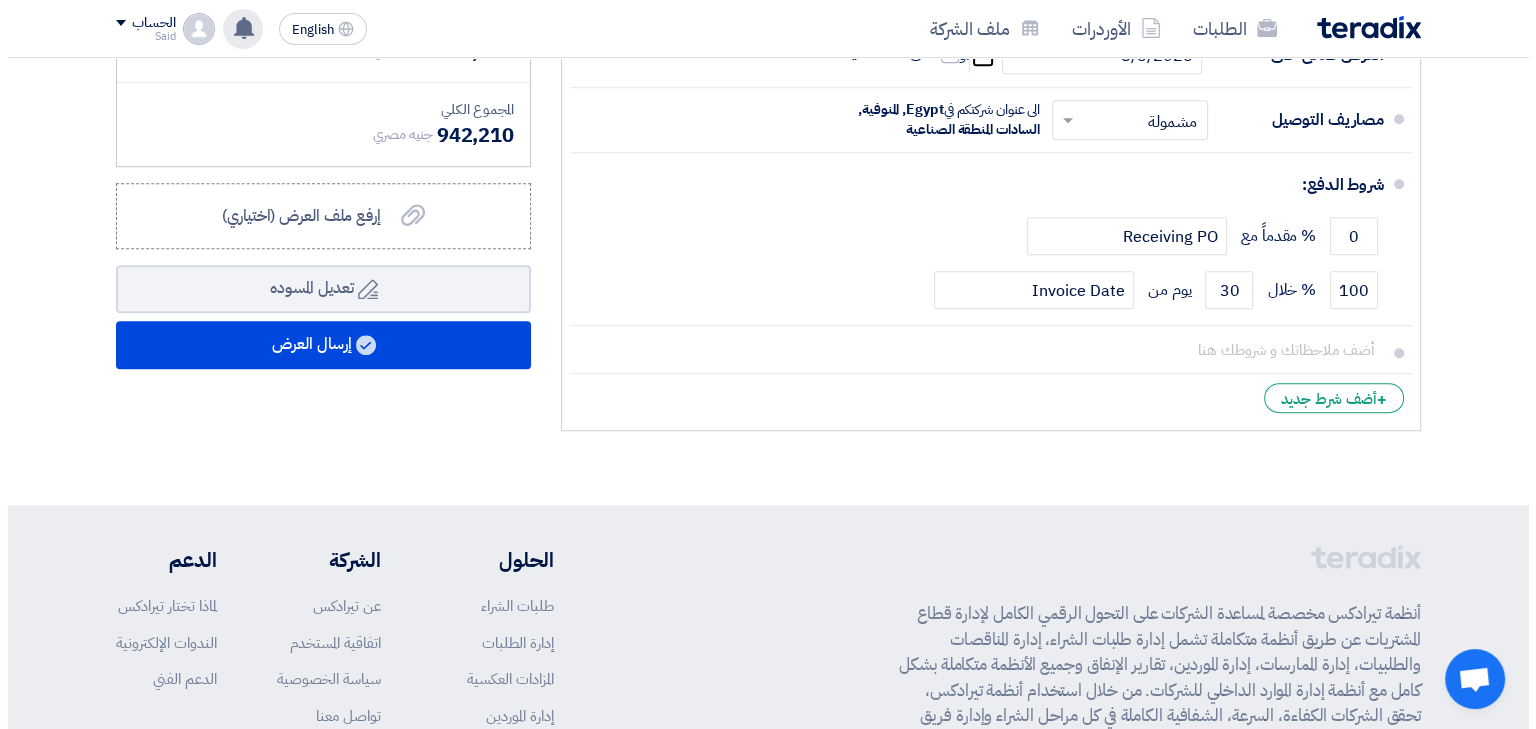 scroll, scrollTop: 1288, scrollLeft: 0, axis: vertical 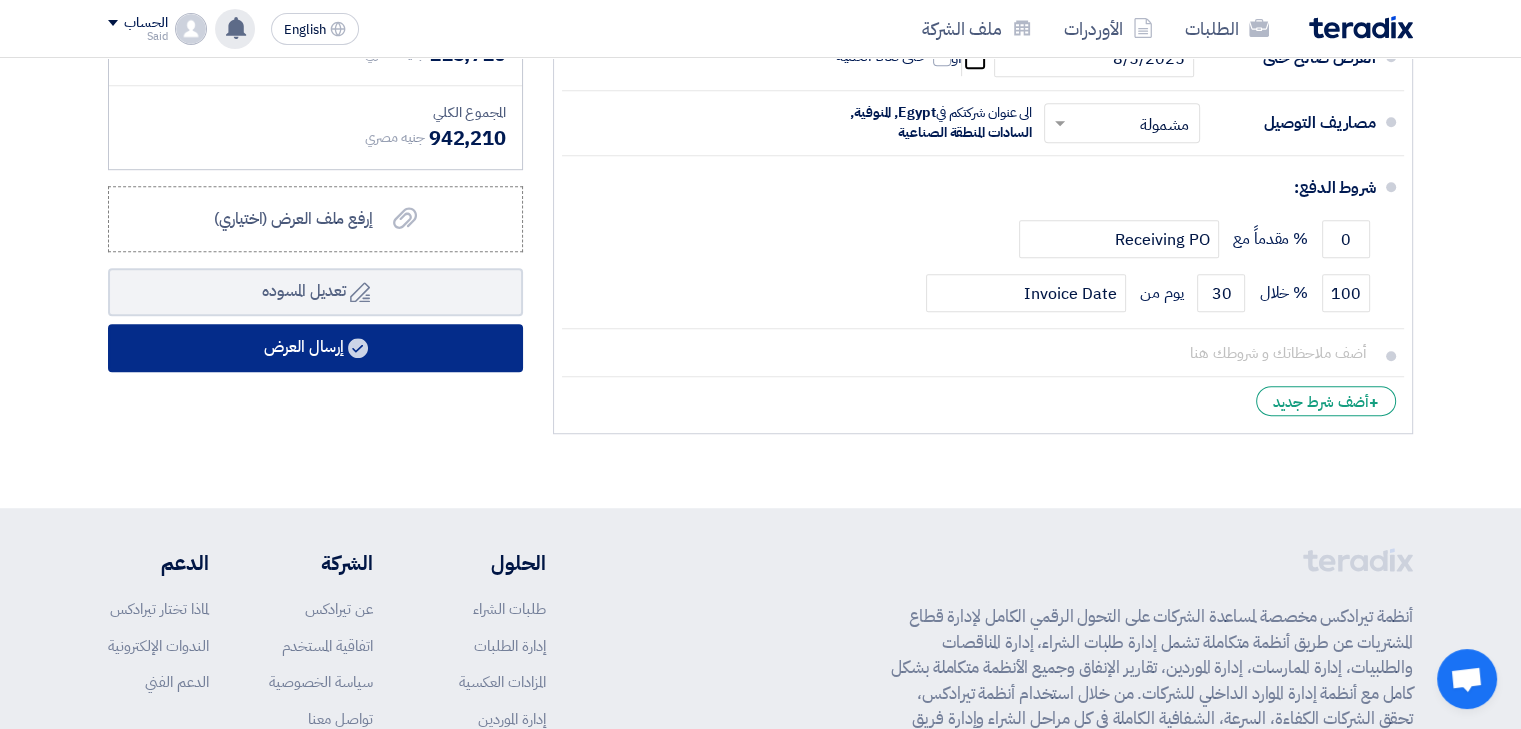 click on "إرسال العرض" 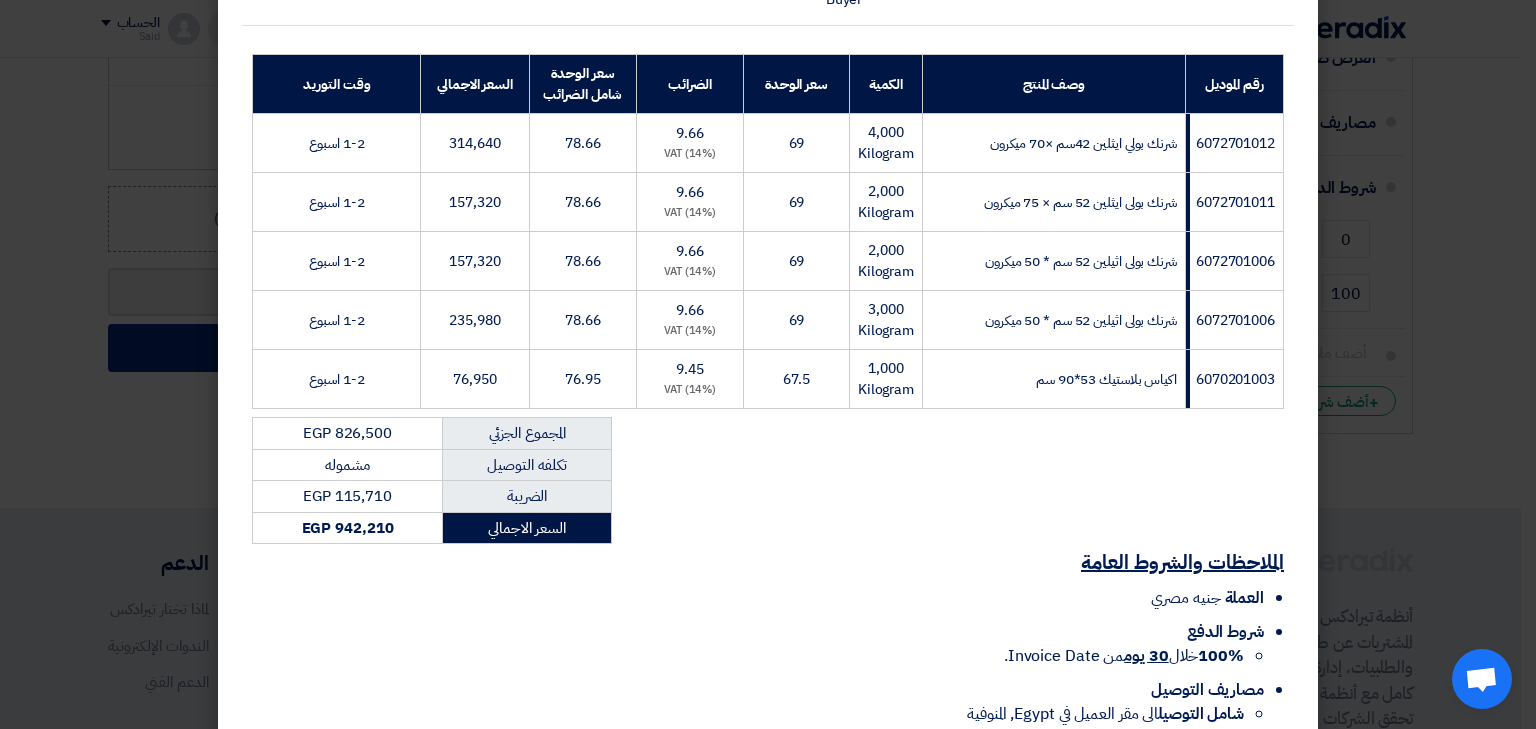 scroll, scrollTop: 387, scrollLeft: 0, axis: vertical 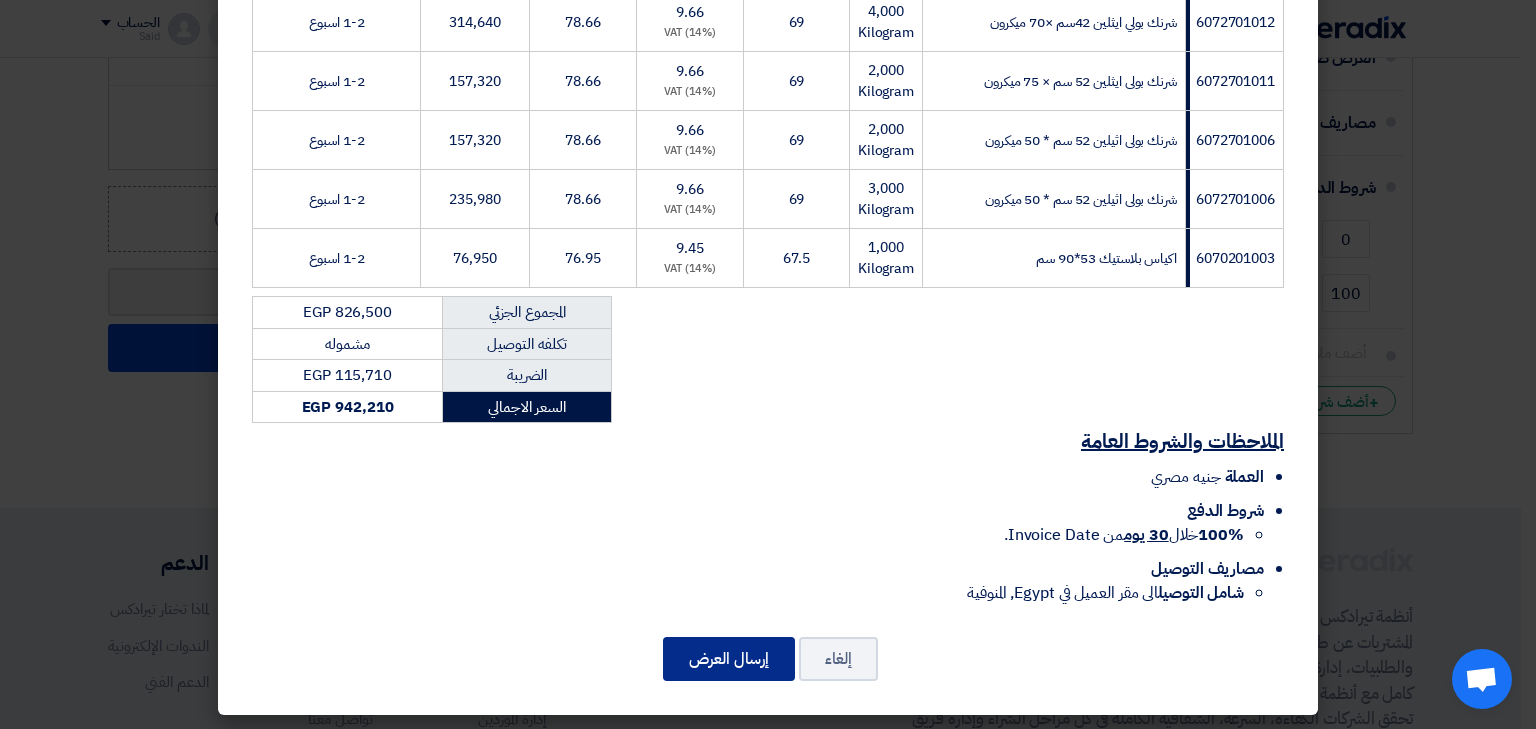click on "إرسال العرض" 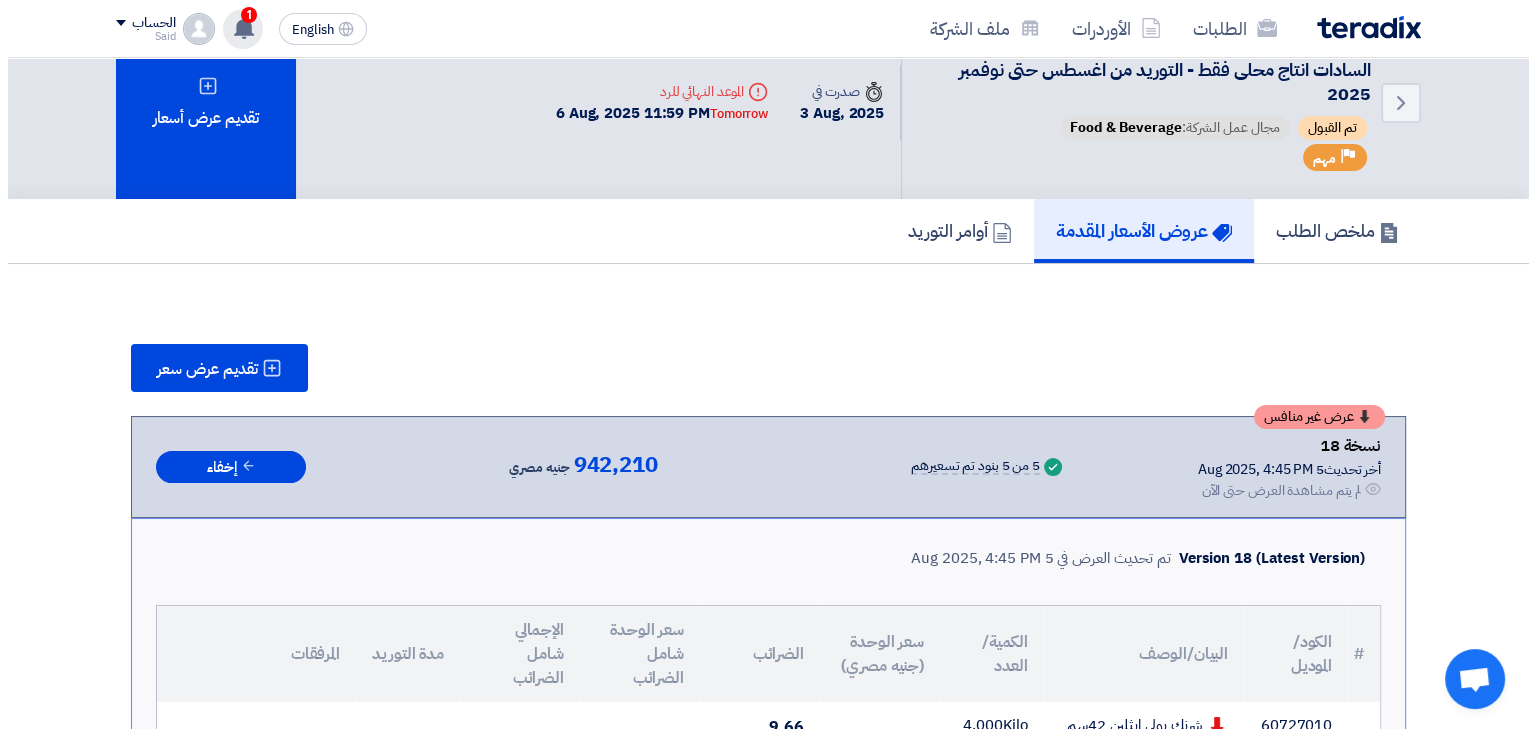 scroll, scrollTop: 48, scrollLeft: 0, axis: vertical 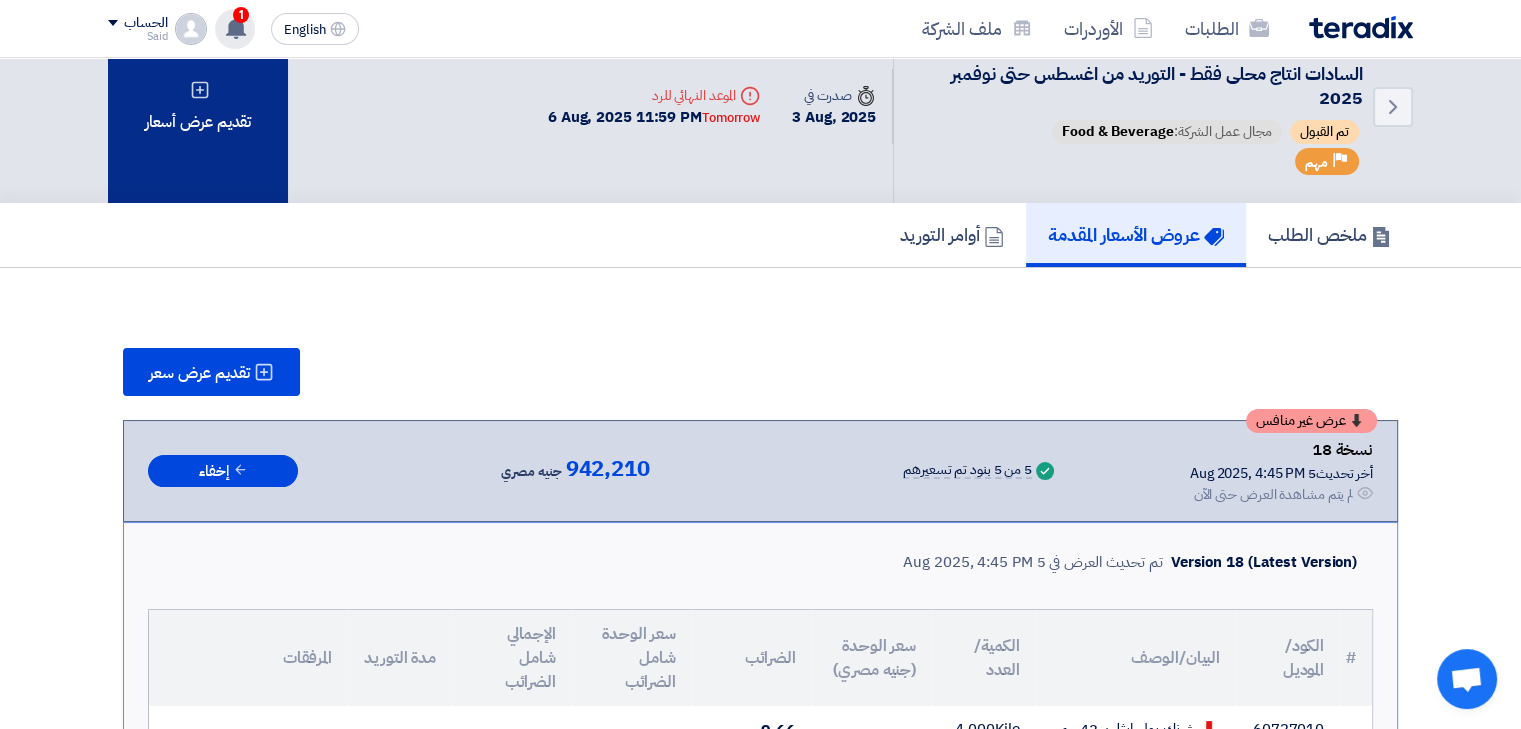 click on "تقديم عرض أسعار" 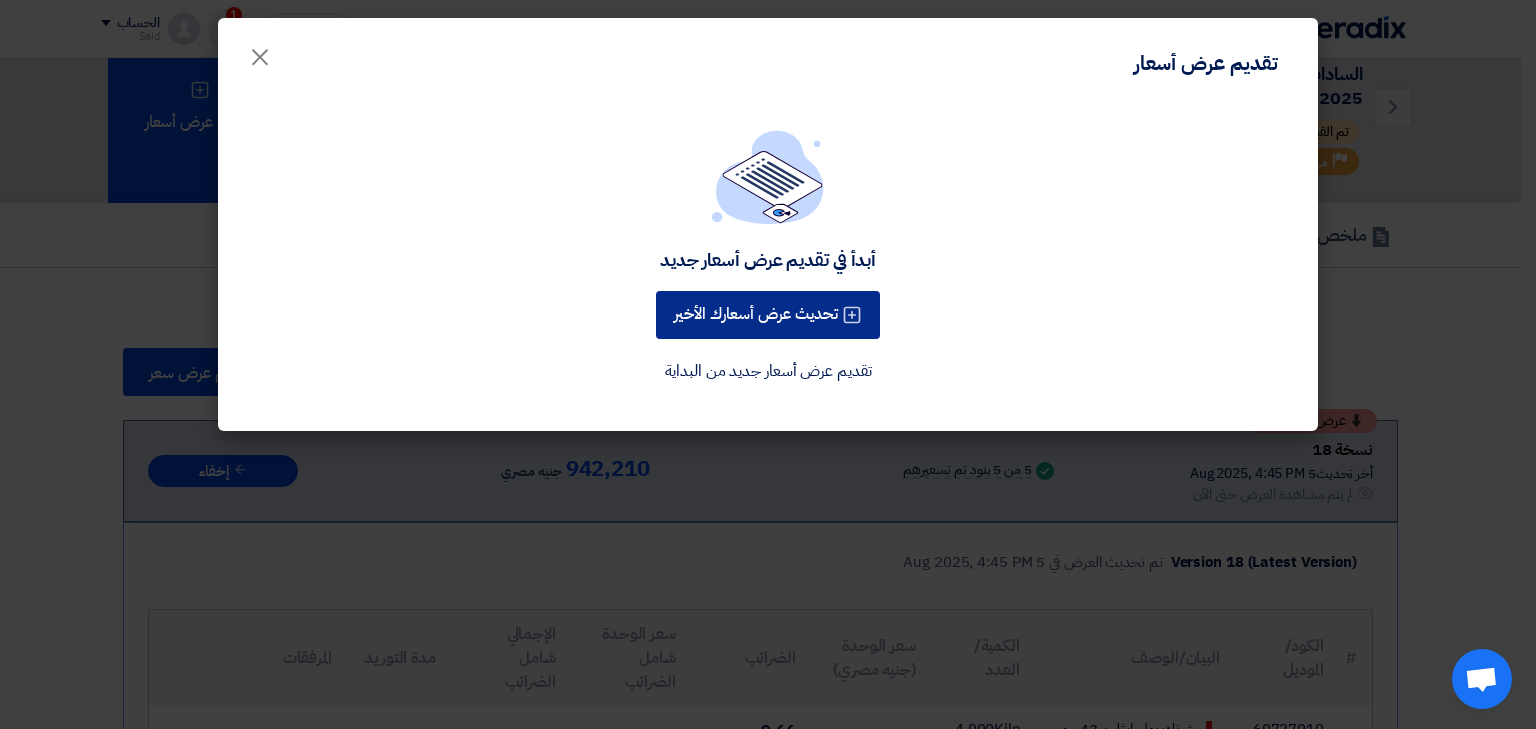 click on "تحديث عرض أسعارك الأخير" 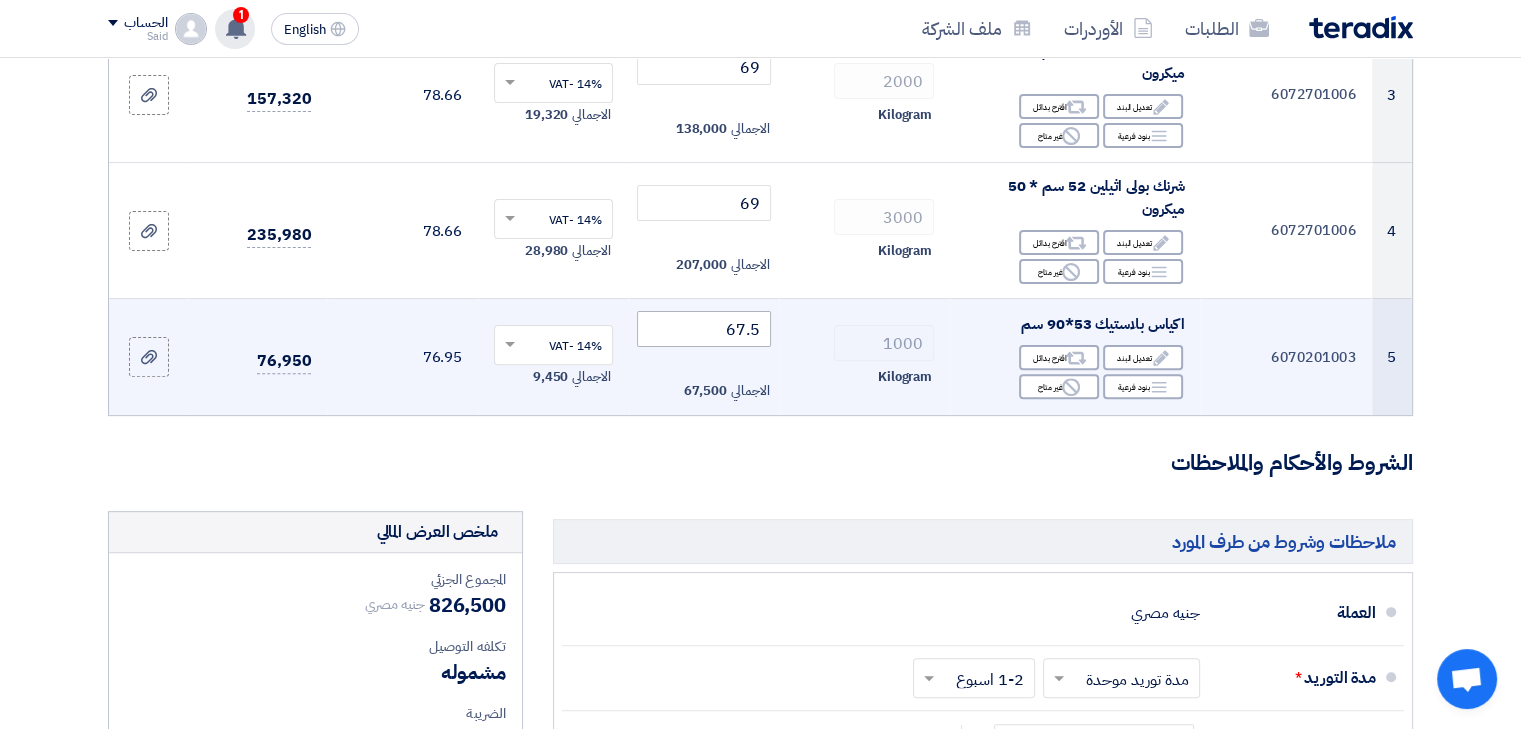 scroll, scrollTop: 606, scrollLeft: 0, axis: vertical 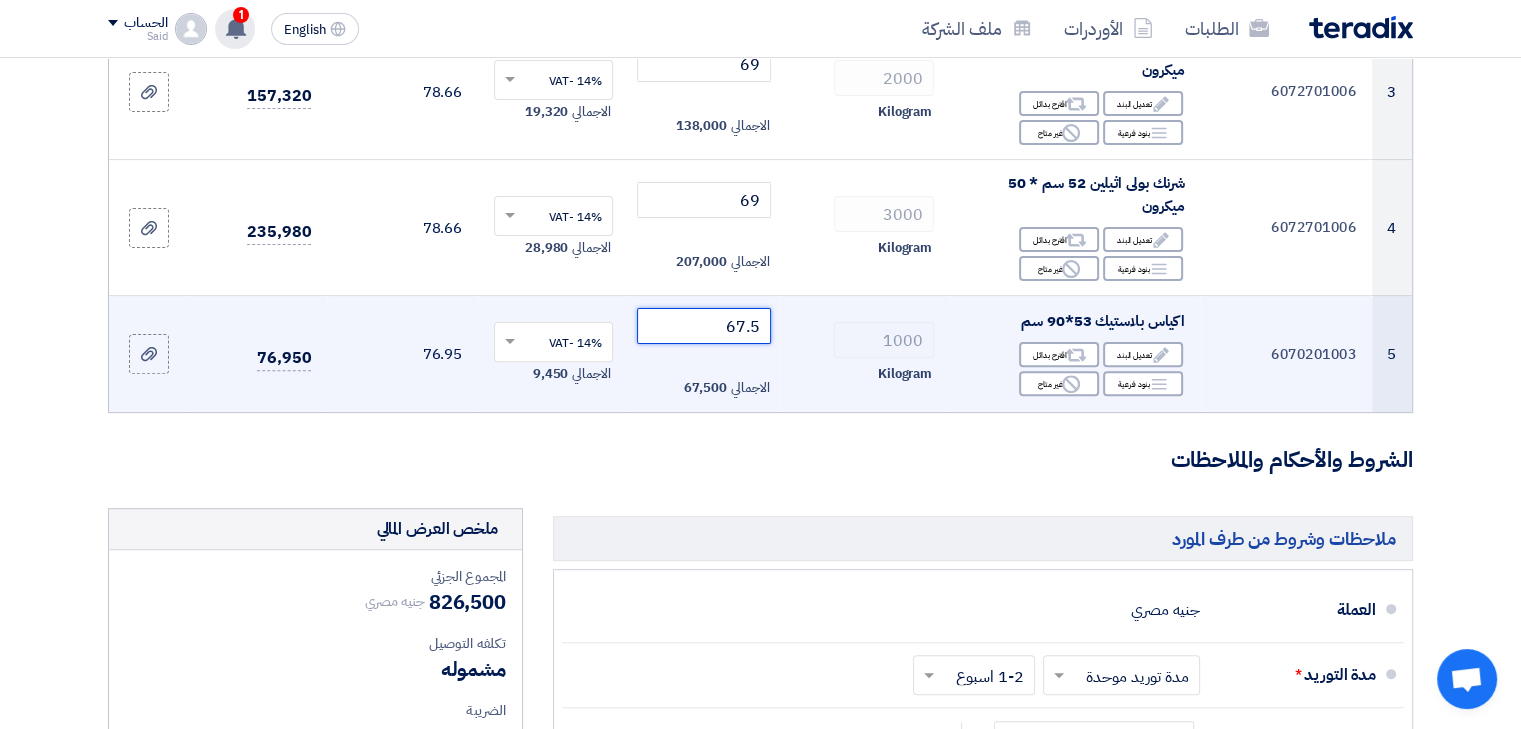 click on "67.5" 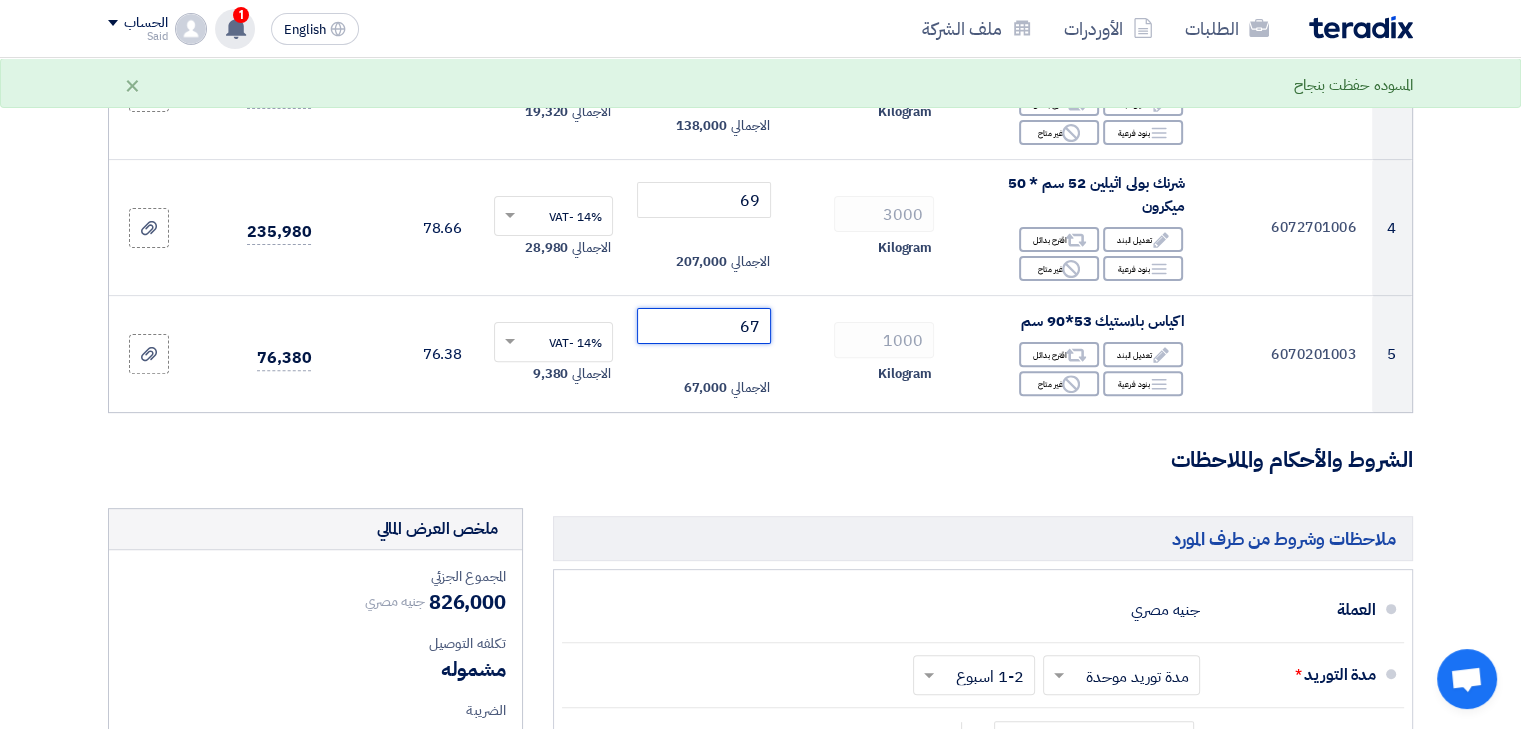 type on "67" 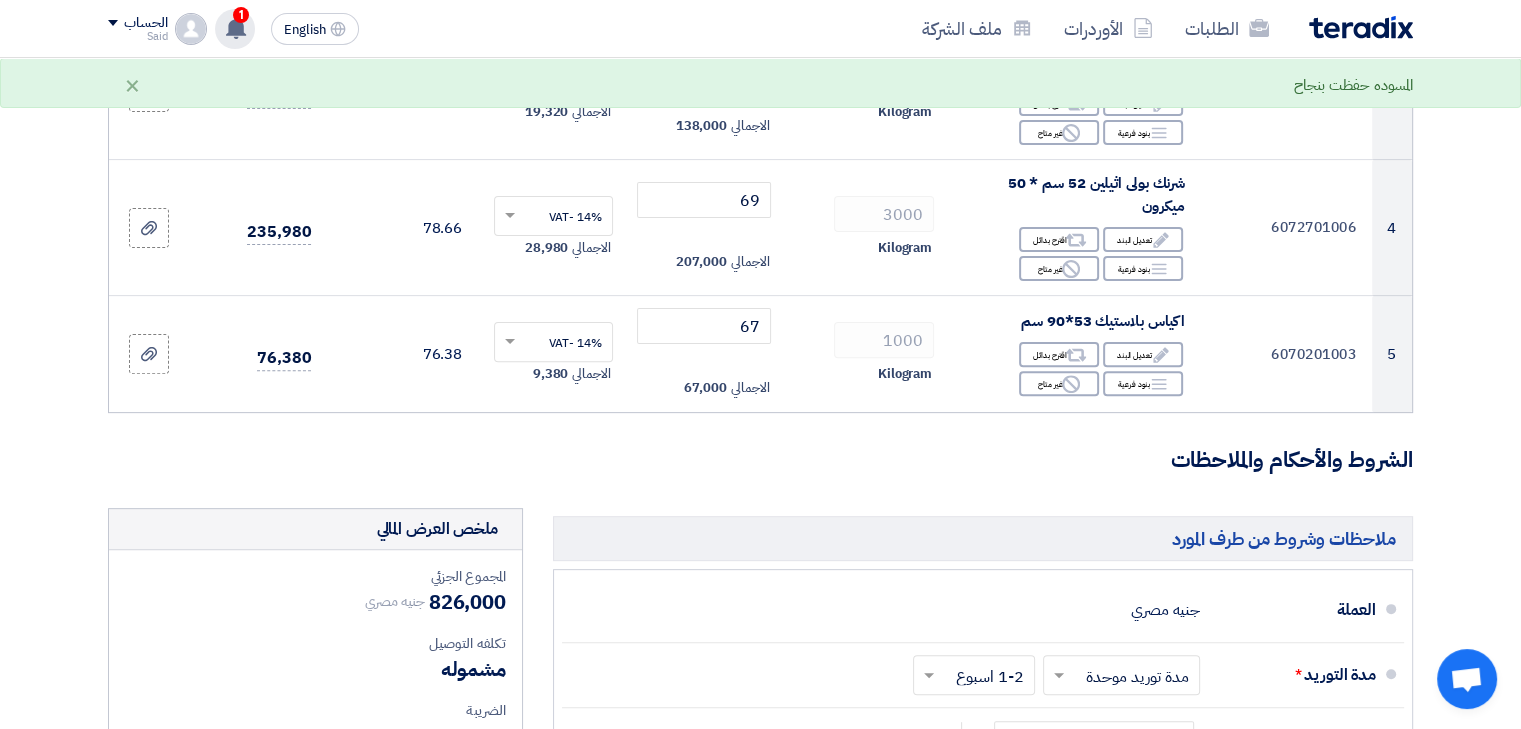 click on "تفاصيل الطلب
#
الكود/الموديل
البيان/الوصف
الكمية/العدد
سعر الوحدة (EGP)
الضرائب
+
'Select taxes...
سعر الوحدة شامل الضرائب
1 Edit Reject" 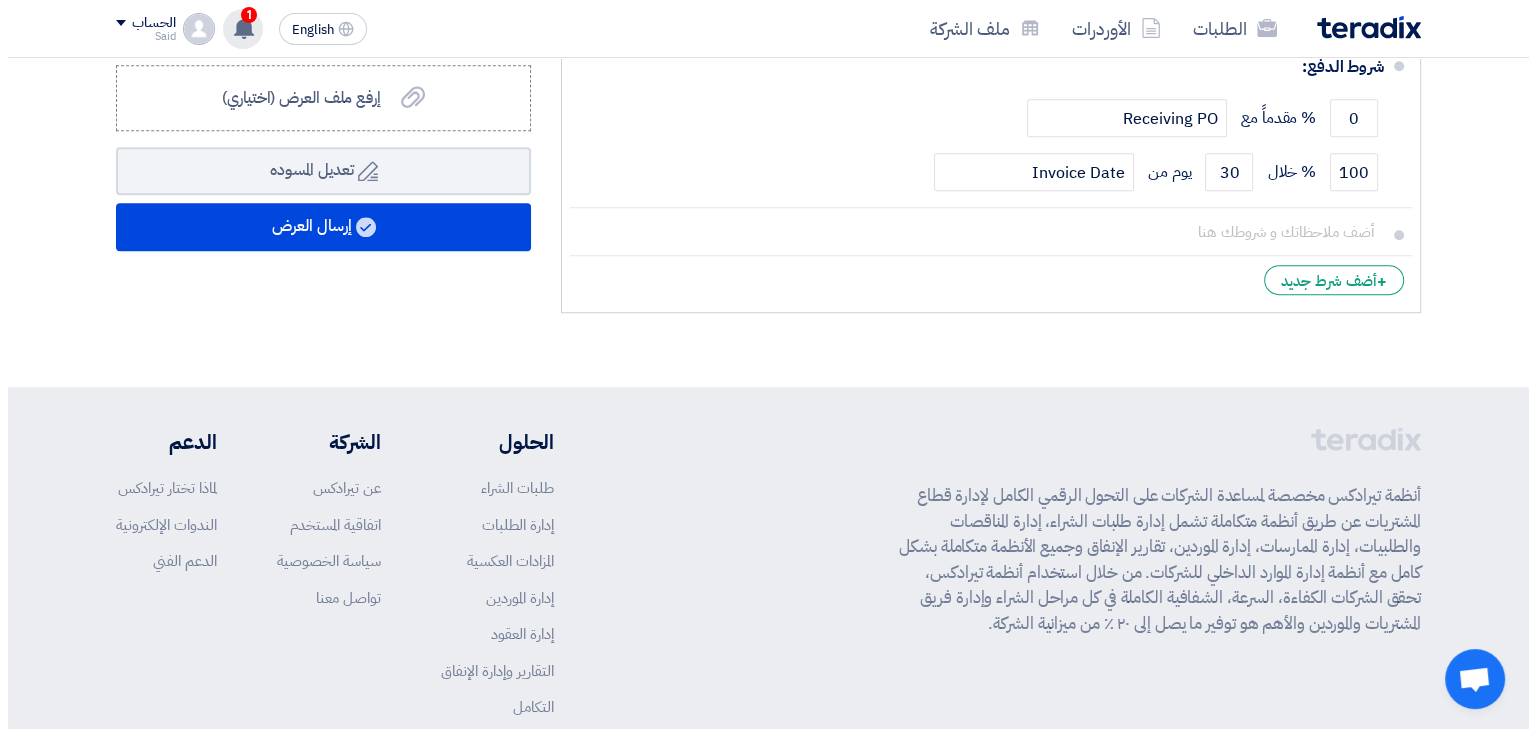 scroll, scrollTop: 1412, scrollLeft: 0, axis: vertical 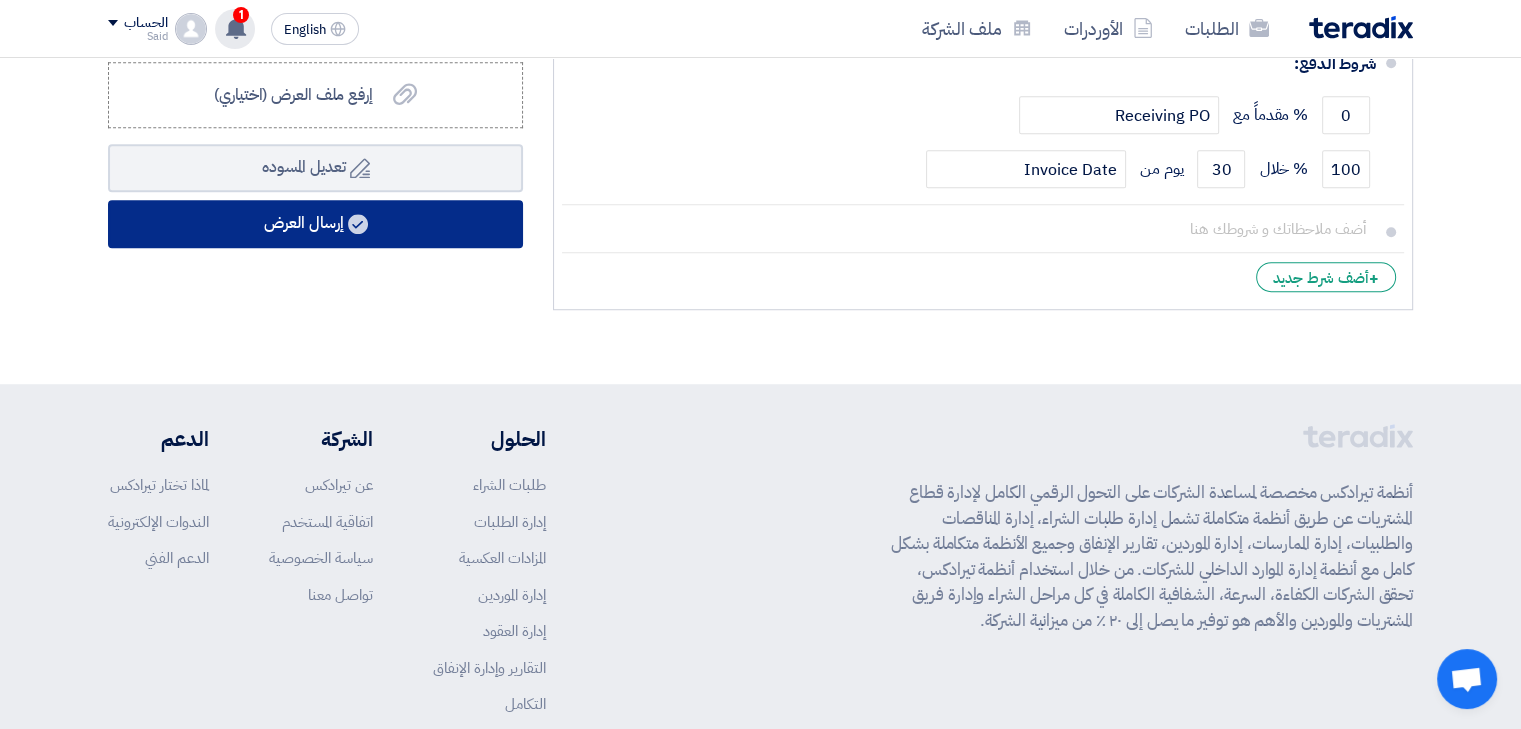 click on "إرسال العرض" 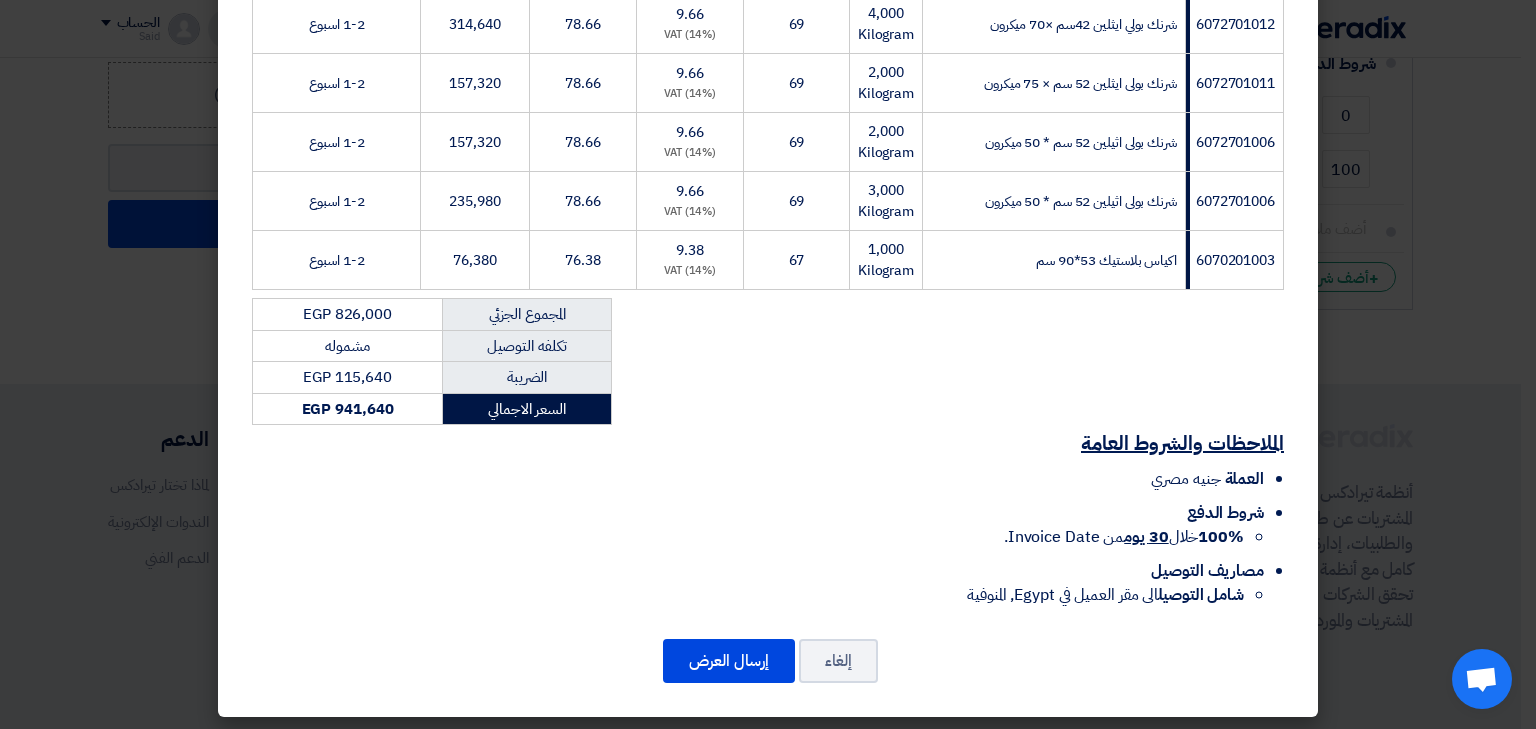 scroll, scrollTop: 387, scrollLeft: 0, axis: vertical 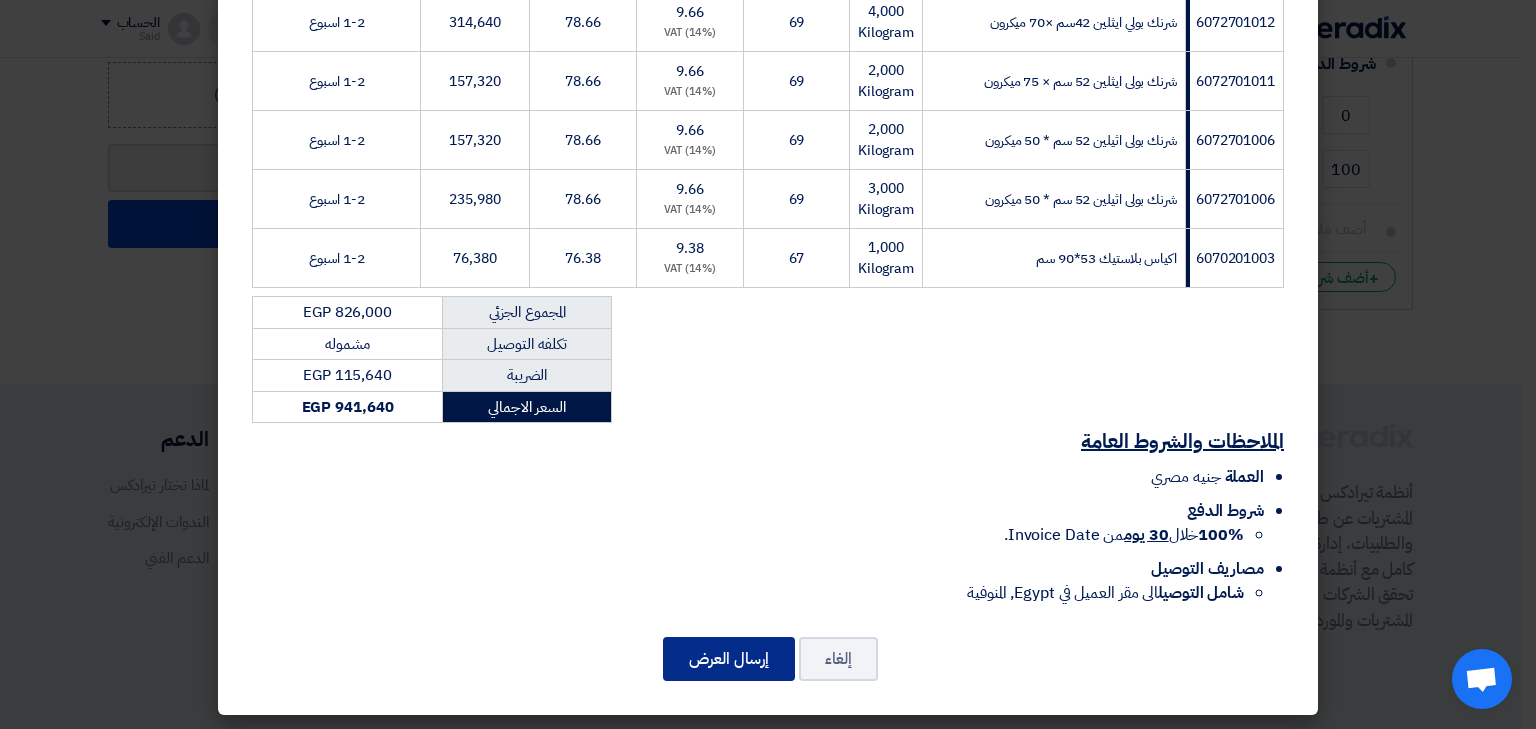 click on "إرسال العرض" 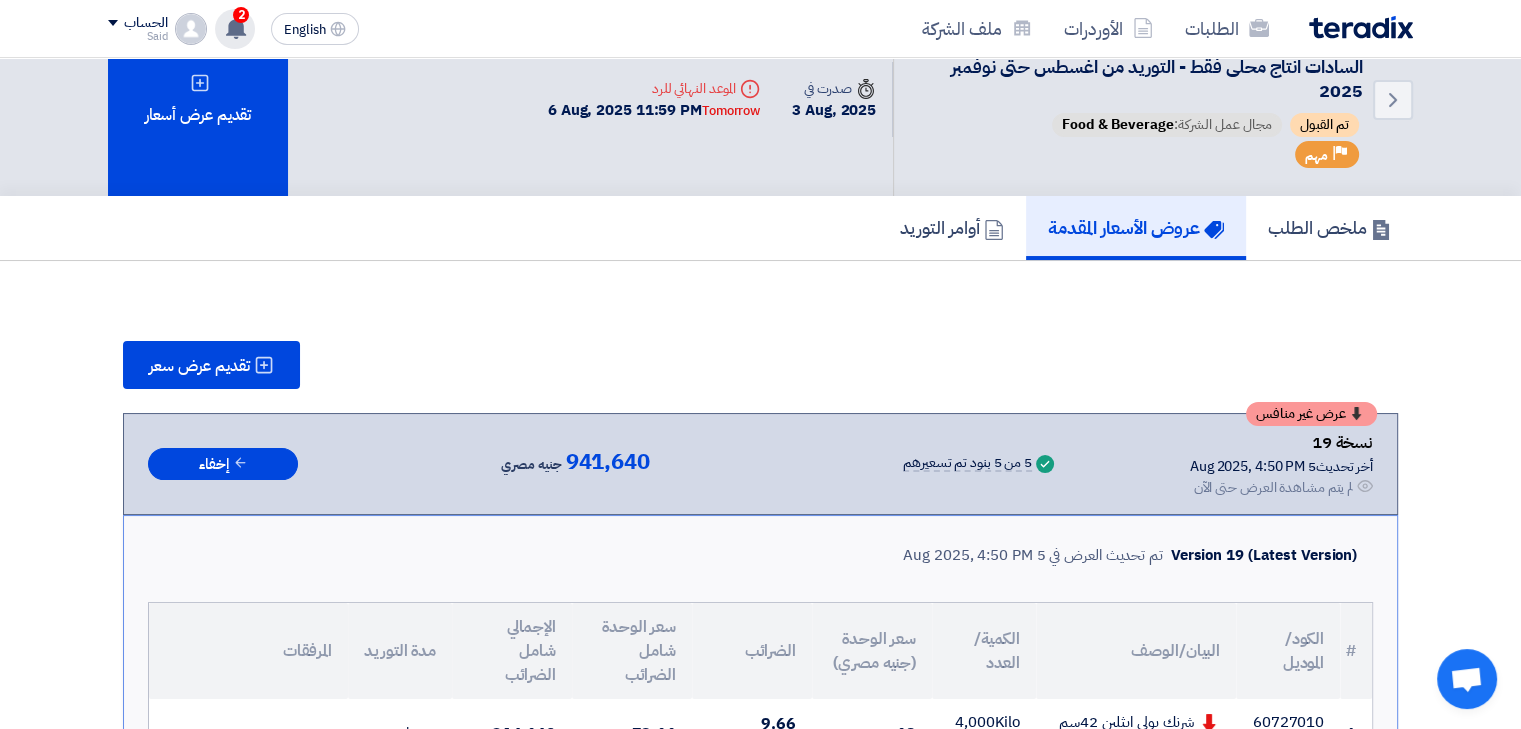 scroll, scrollTop: 0, scrollLeft: 0, axis: both 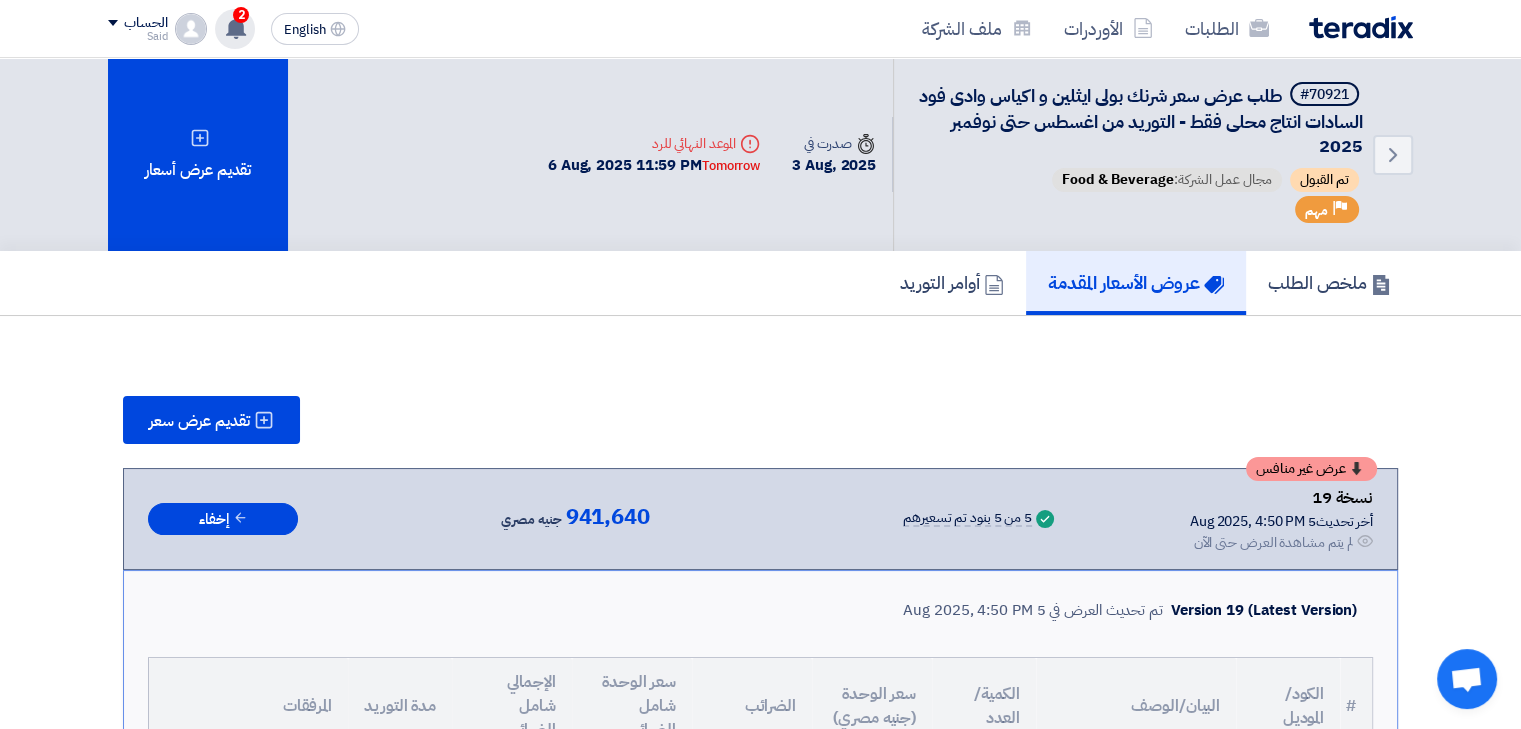 click 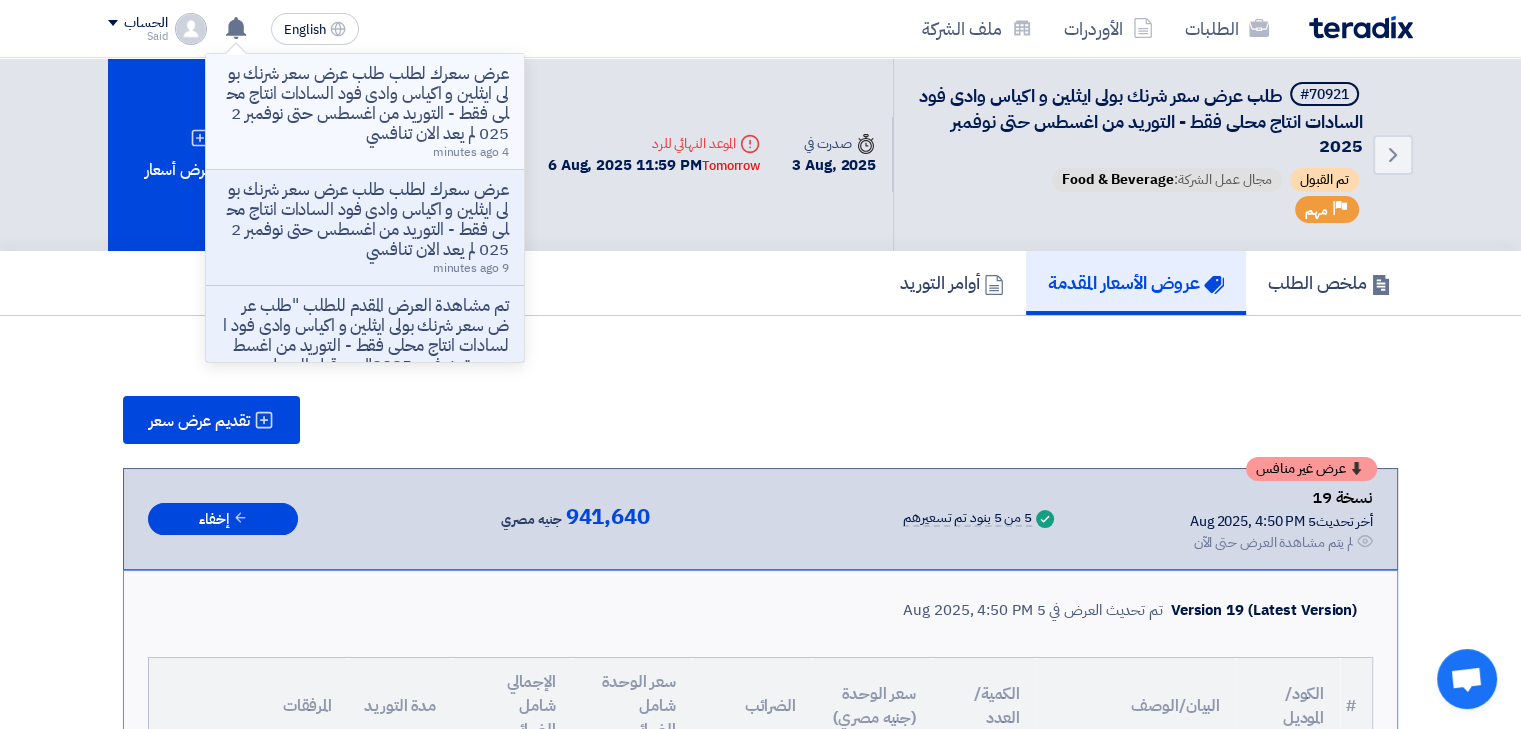 click on "عرض سعرك لطلب طلب عرض سعر شرنك بولى ايثلين و اكياس  وادى فود السادات  انتاج محلى فقط  - التوريد من  اغسطس حتى نوفمبر 2025 لم يعد الان تنافسي" 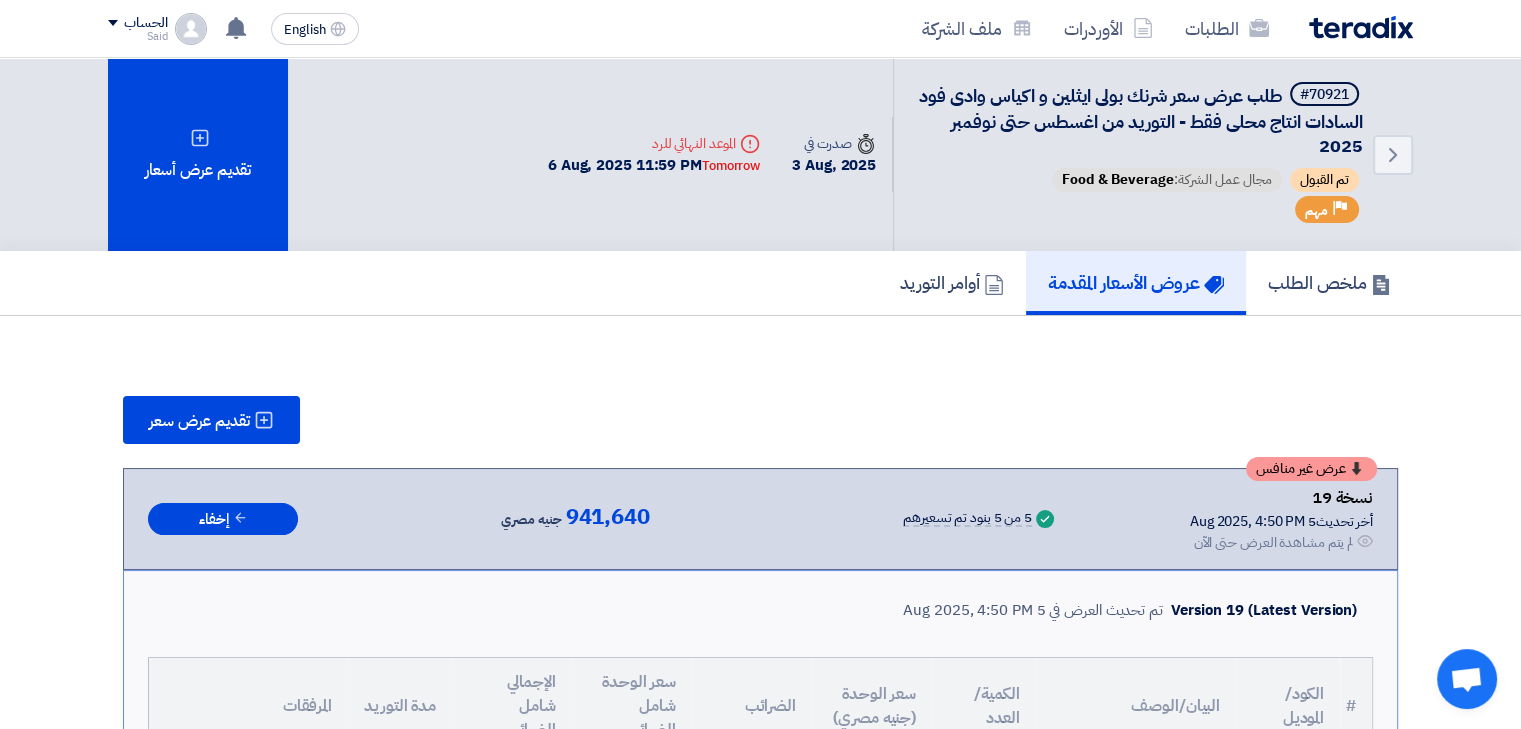 scroll, scrollTop: 0, scrollLeft: 0, axis: both 